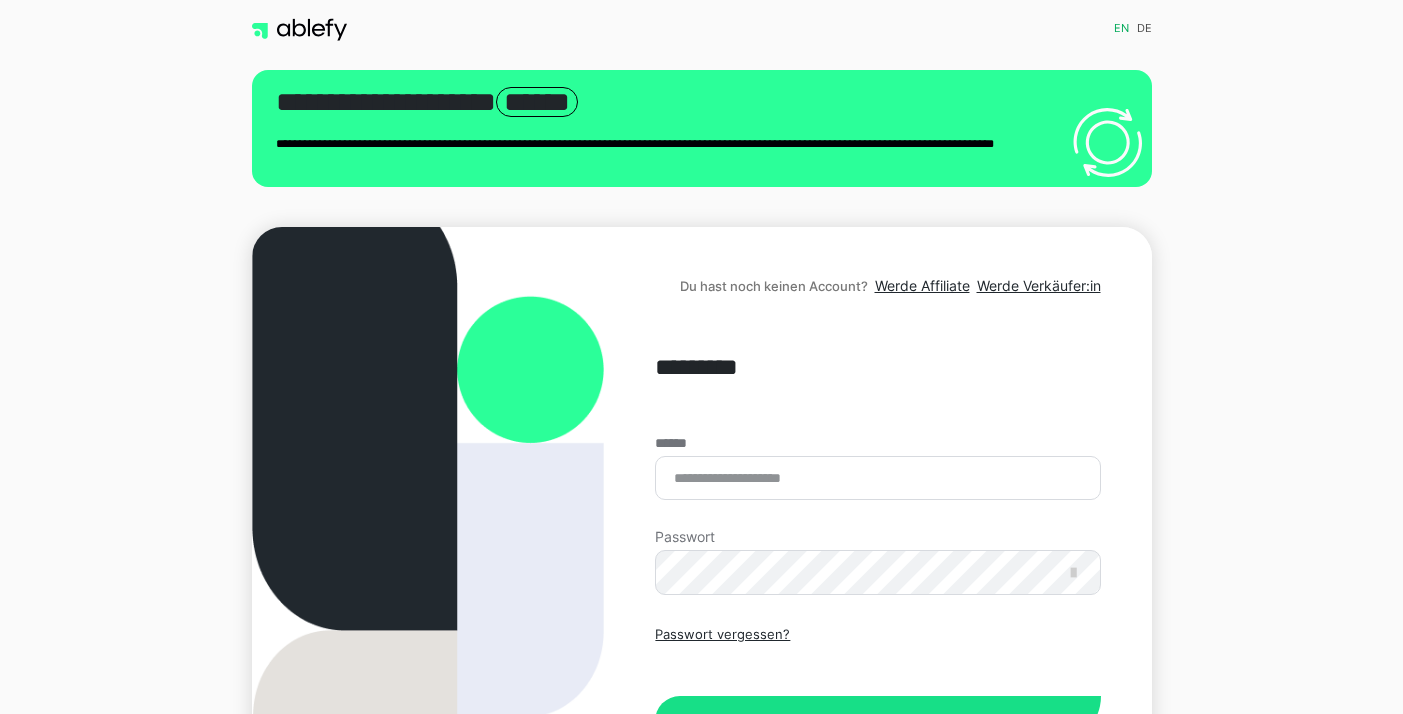 scroll, scrollTop: 0, scrollLeft: 0, axis: both 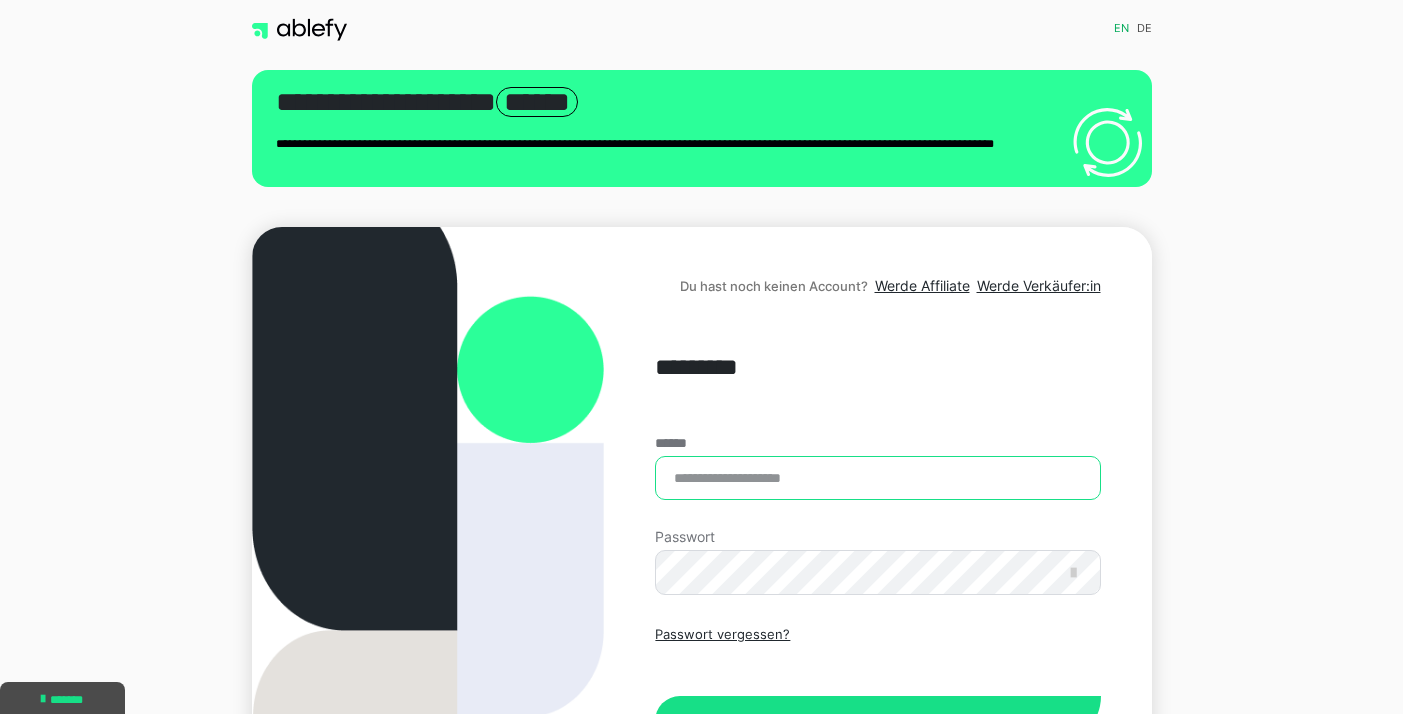 type on "**********" 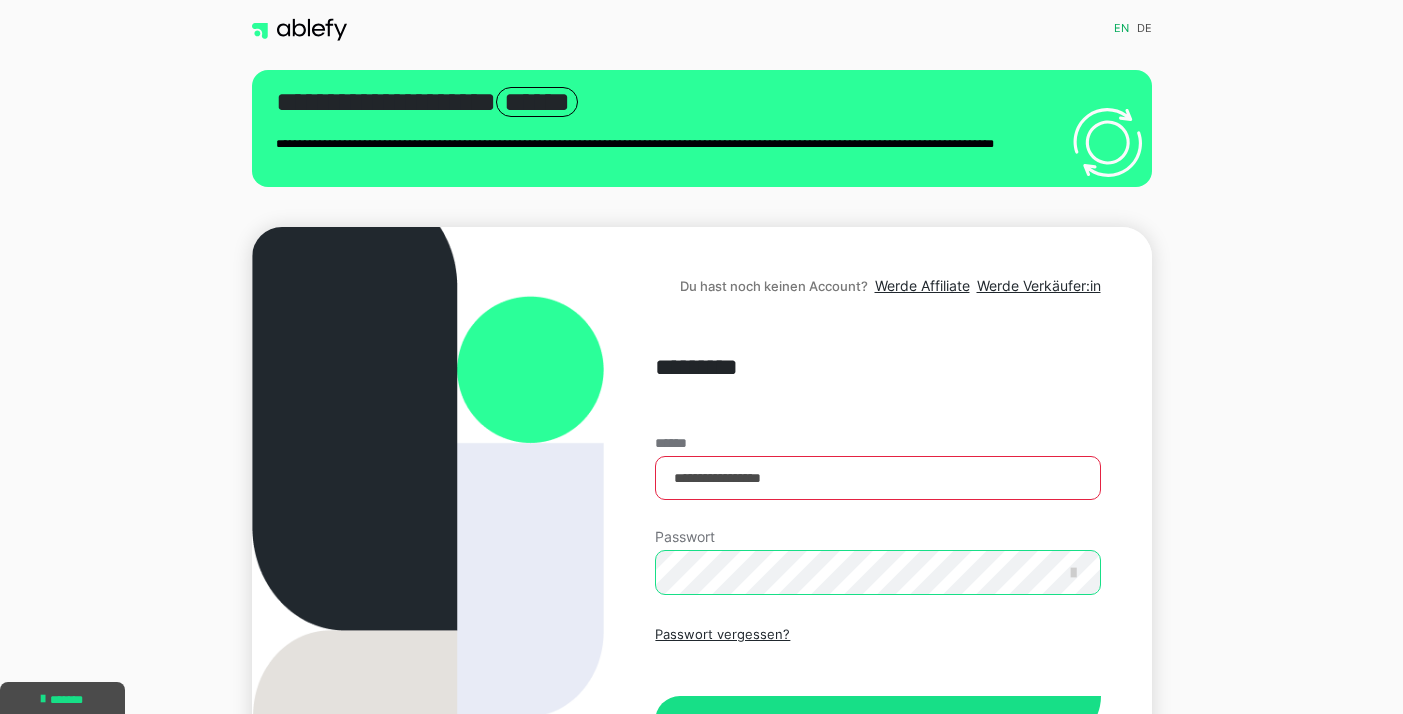 click on "Einloggen" at bounding box center (877, 721) 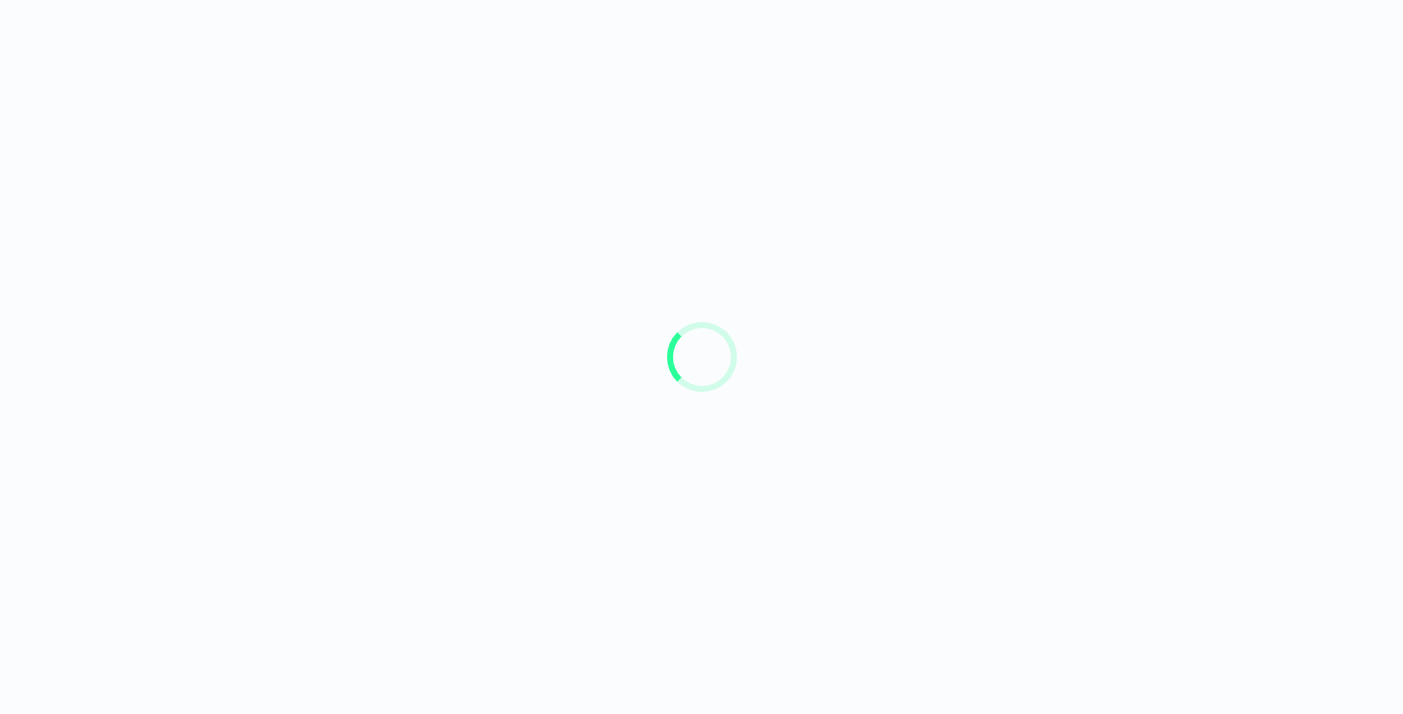 scroll, scrollTop: 0, scrollLeft: 0, axis: both 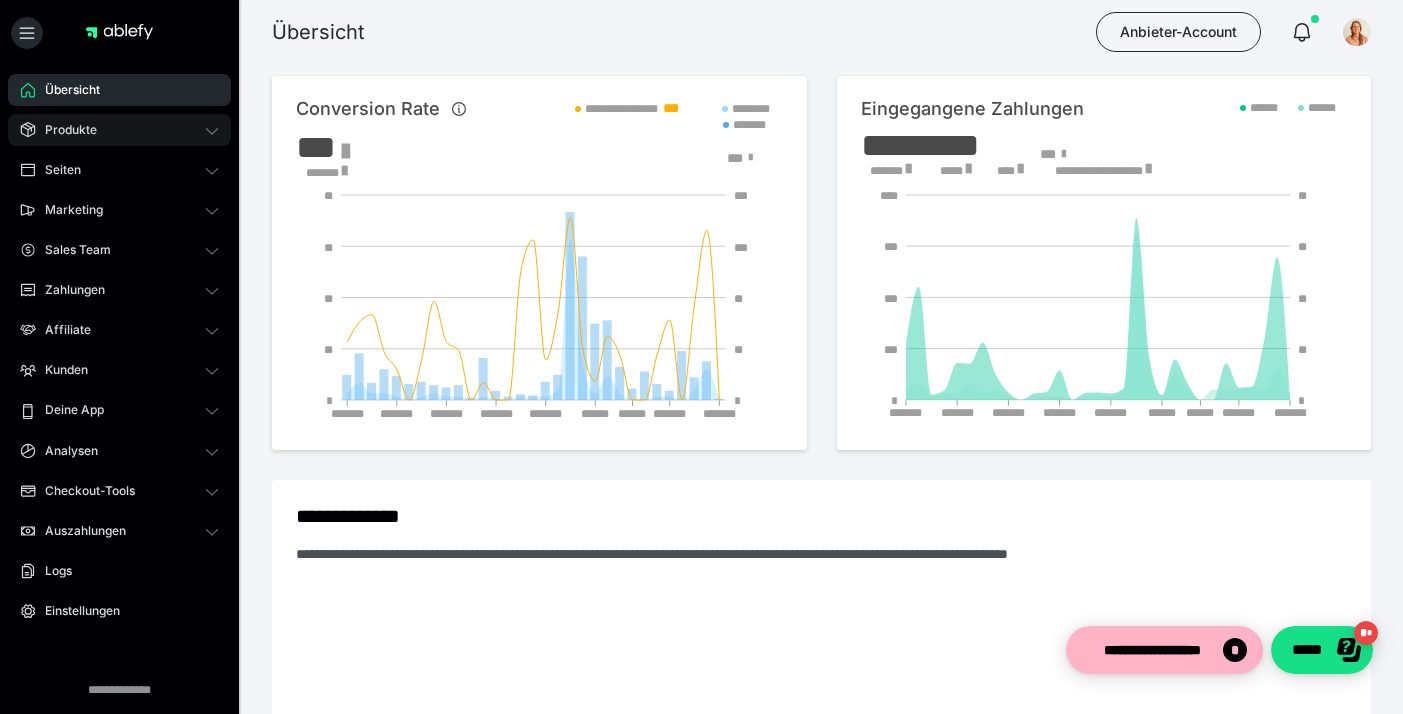 click on "Produkte" at bounding box center (119, 130) 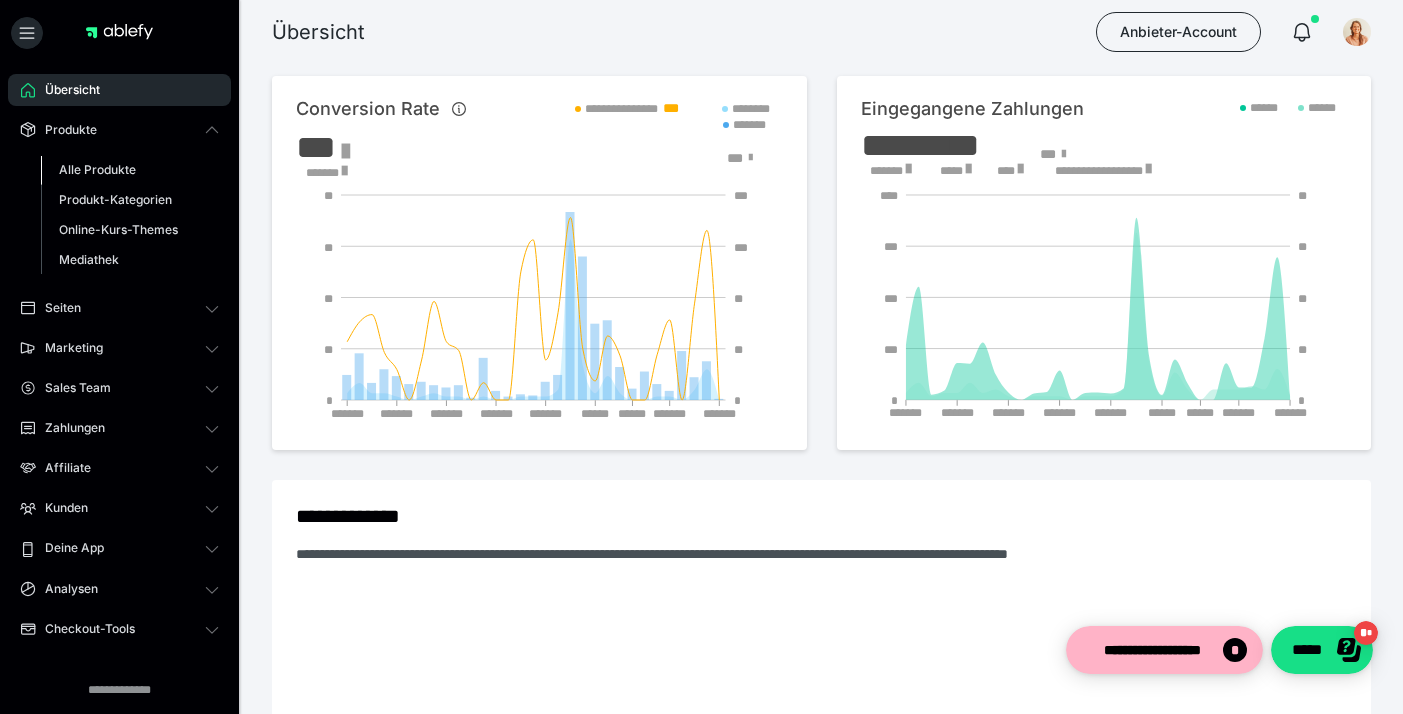 click on "Alle Produkte" at bounding box center [97, 169] 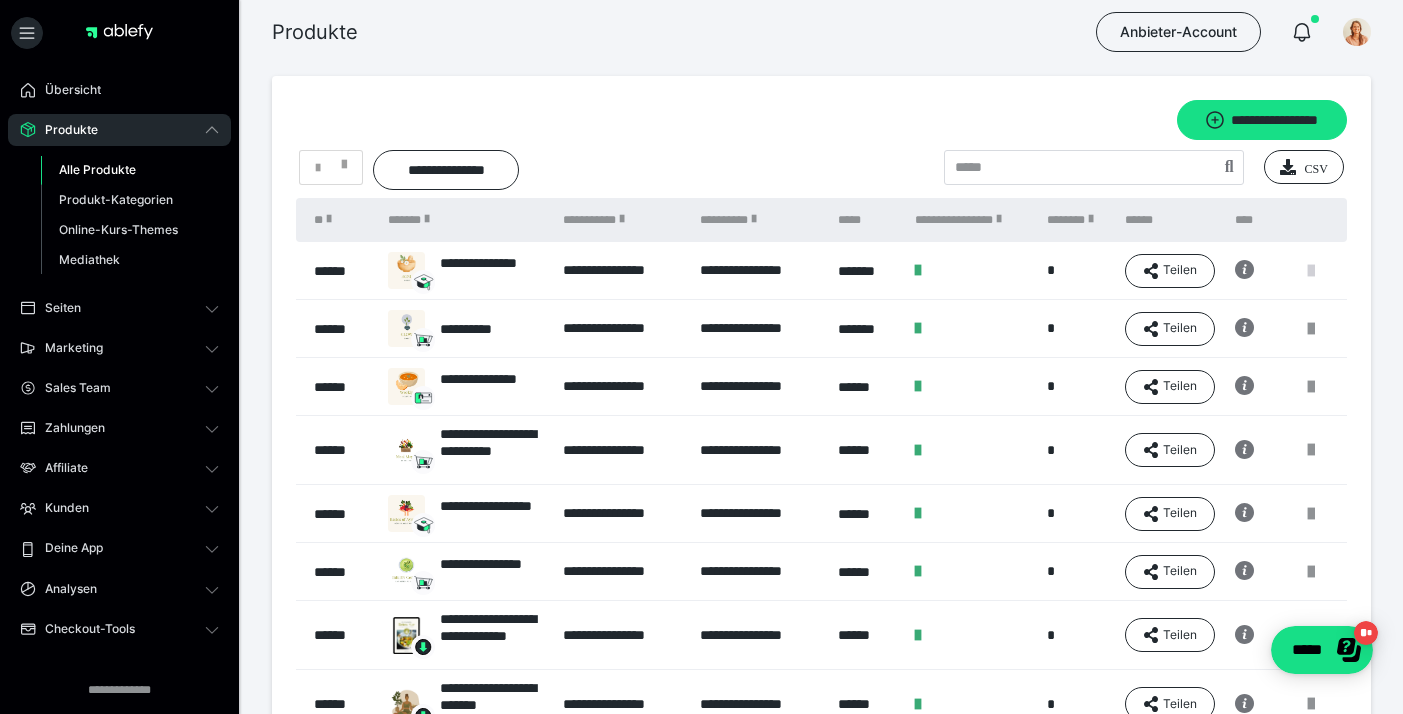 click at bounding box center (1311, 271) 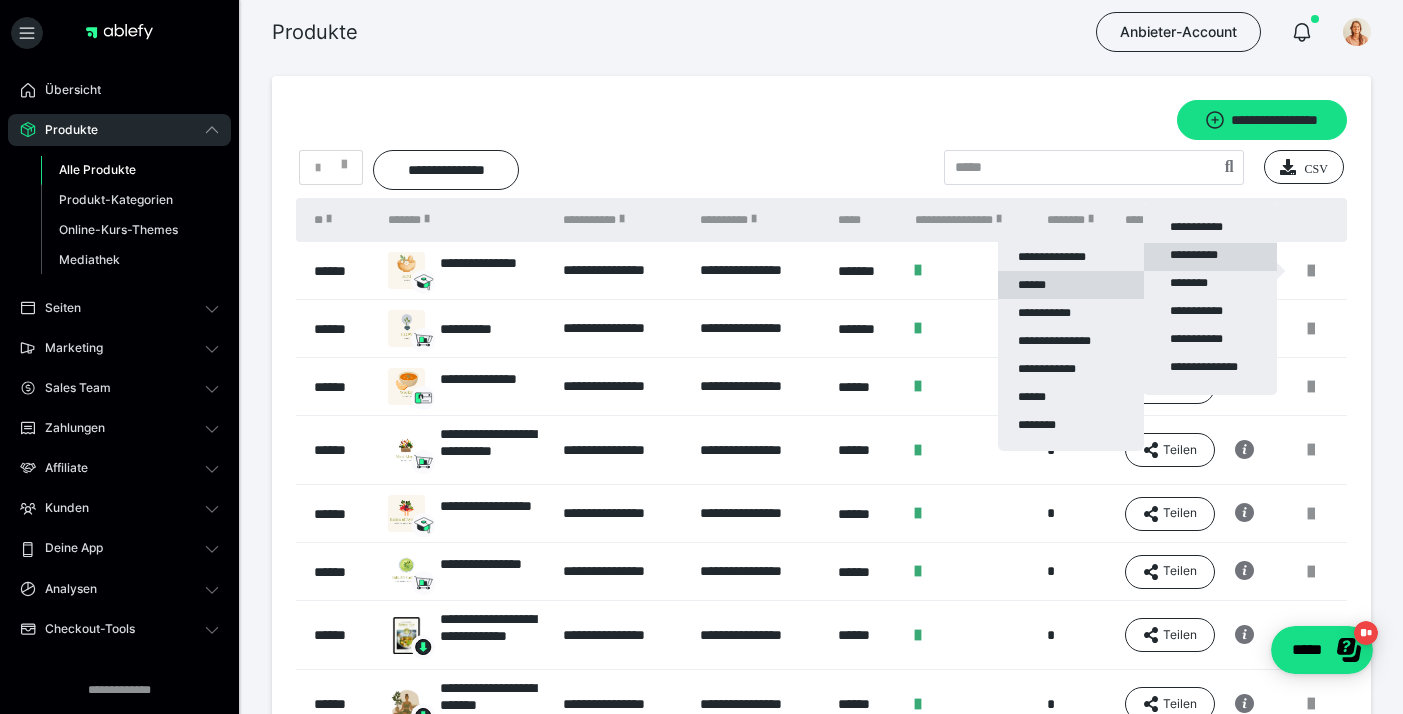 click on "******" at bounding box center (1071, 285) 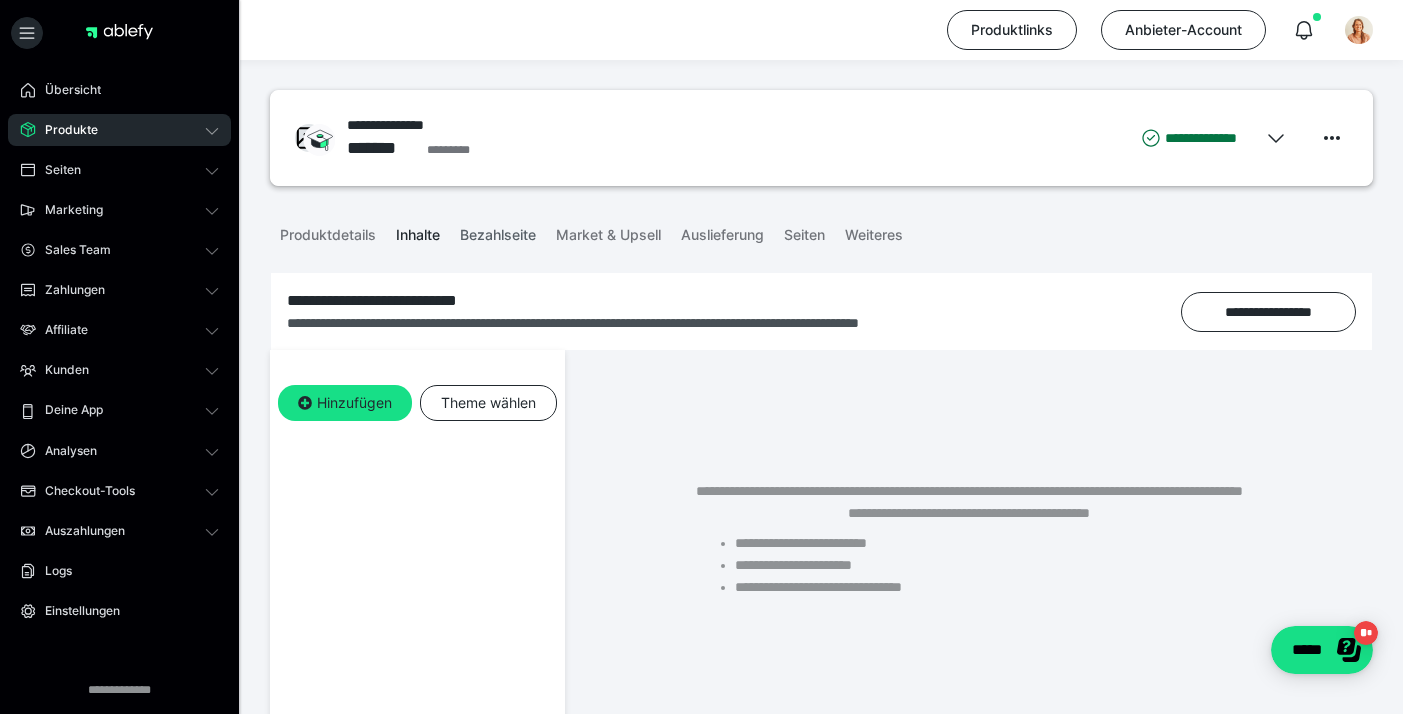 click on "Bezahlseite" at bounding box center (498, 231) 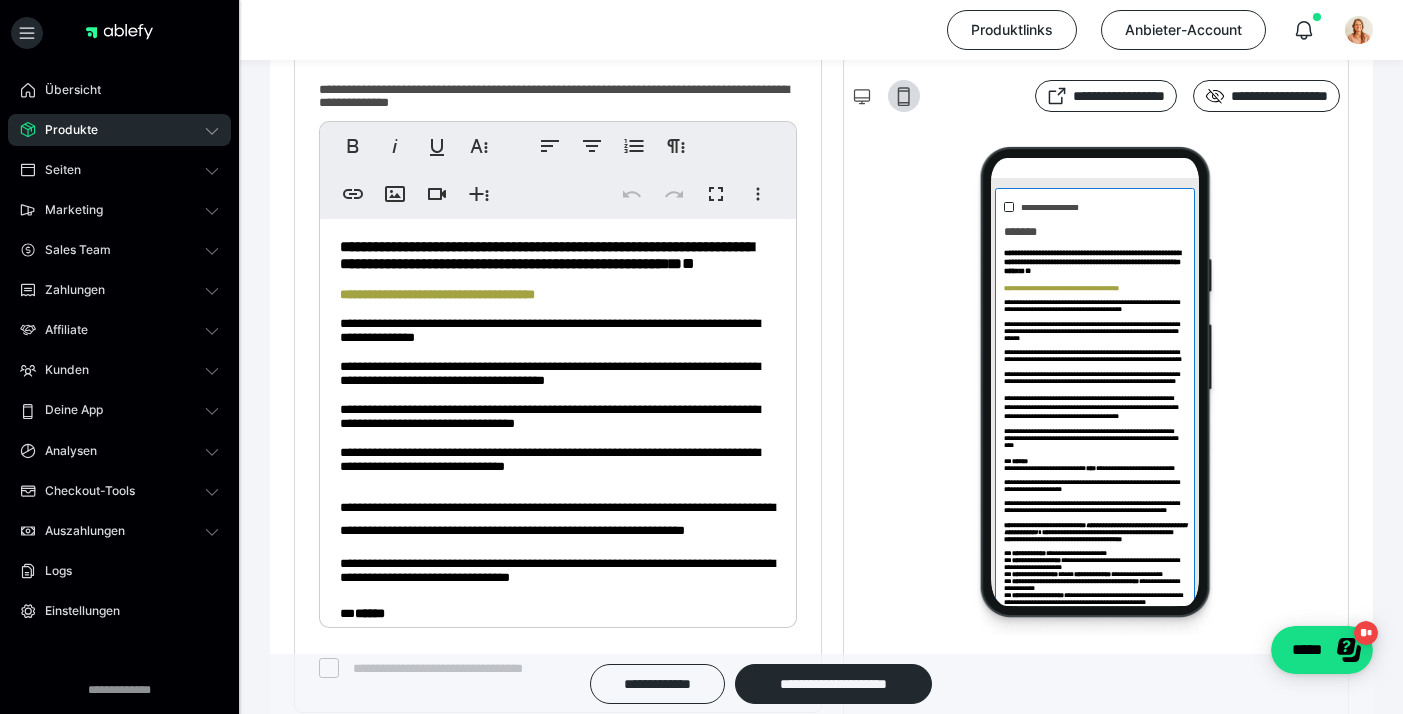 scroll, scrollTop: 0, scrollLeft: 0, axis: both 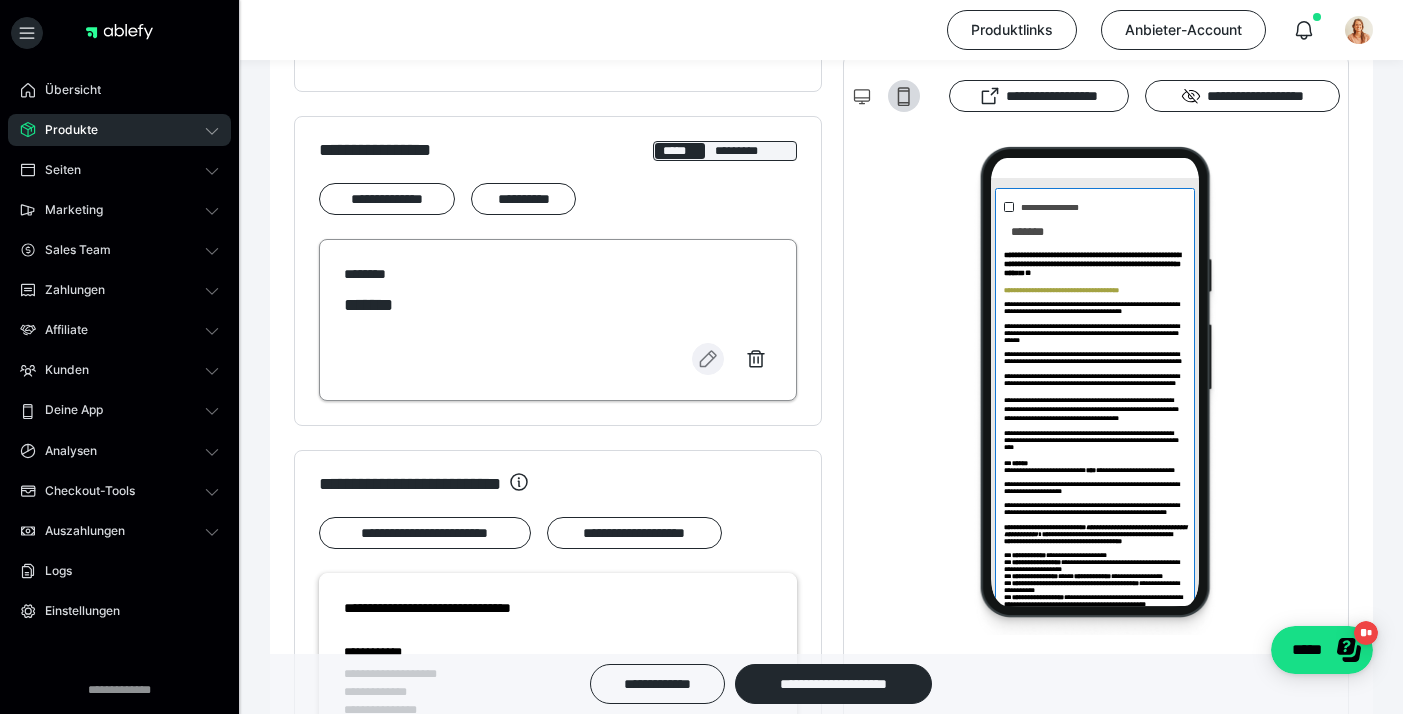 click at bounding box center [708, 359] 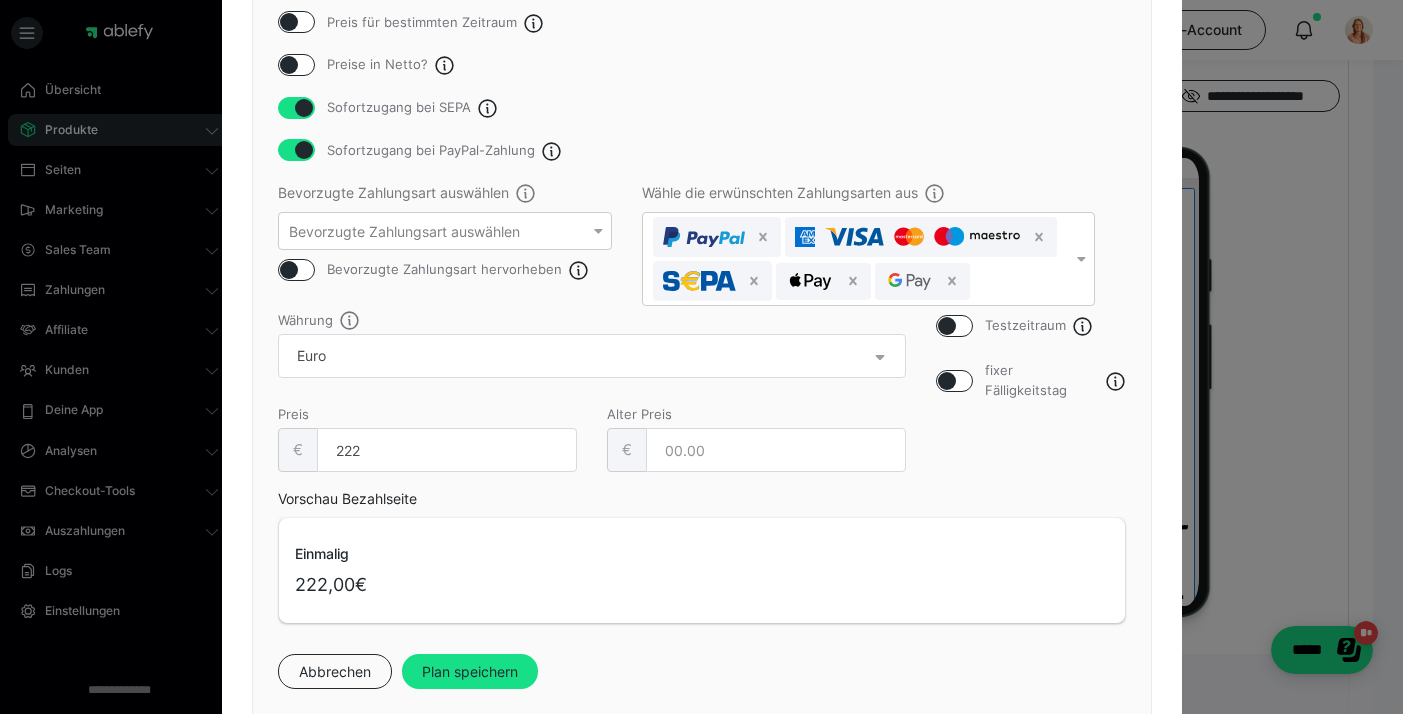 scroll, scrollTop: 305, scrollLeft: 0, axis: vertical 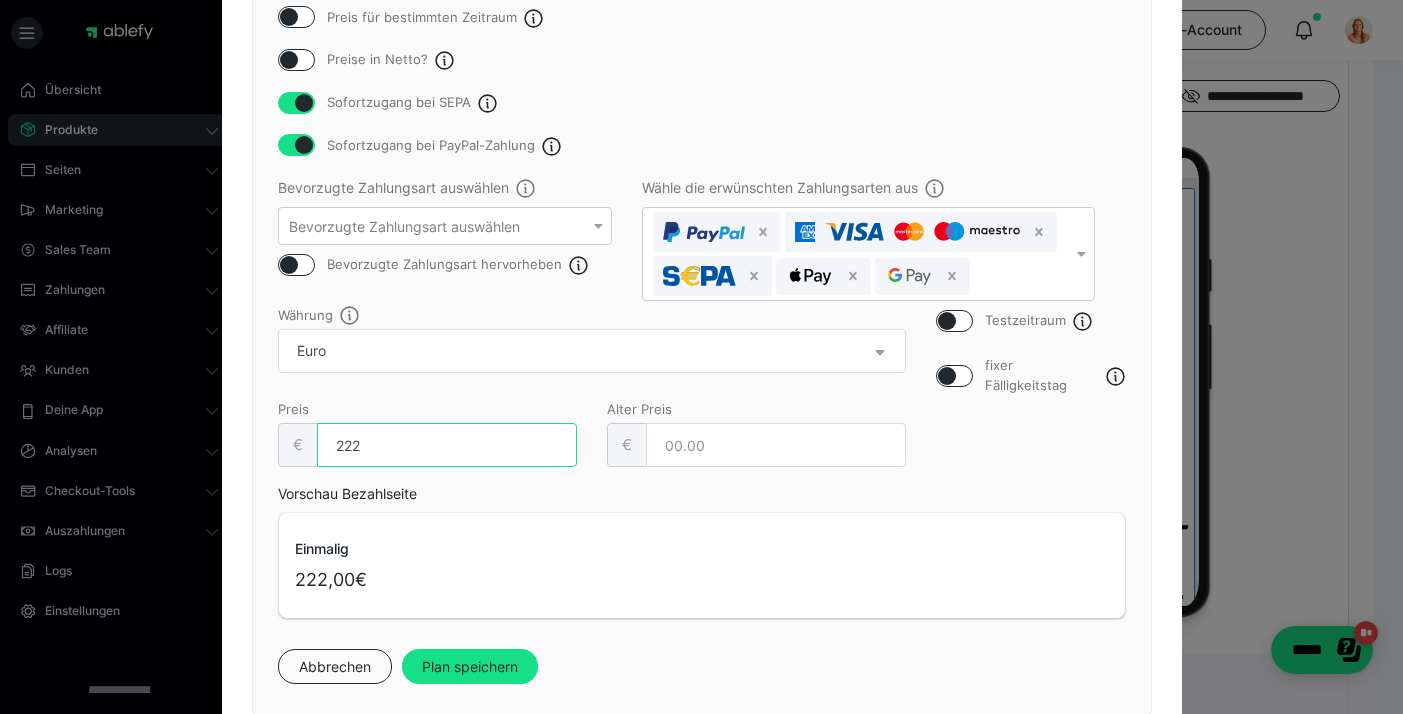 click on "222" at bounding box center [447, 445] 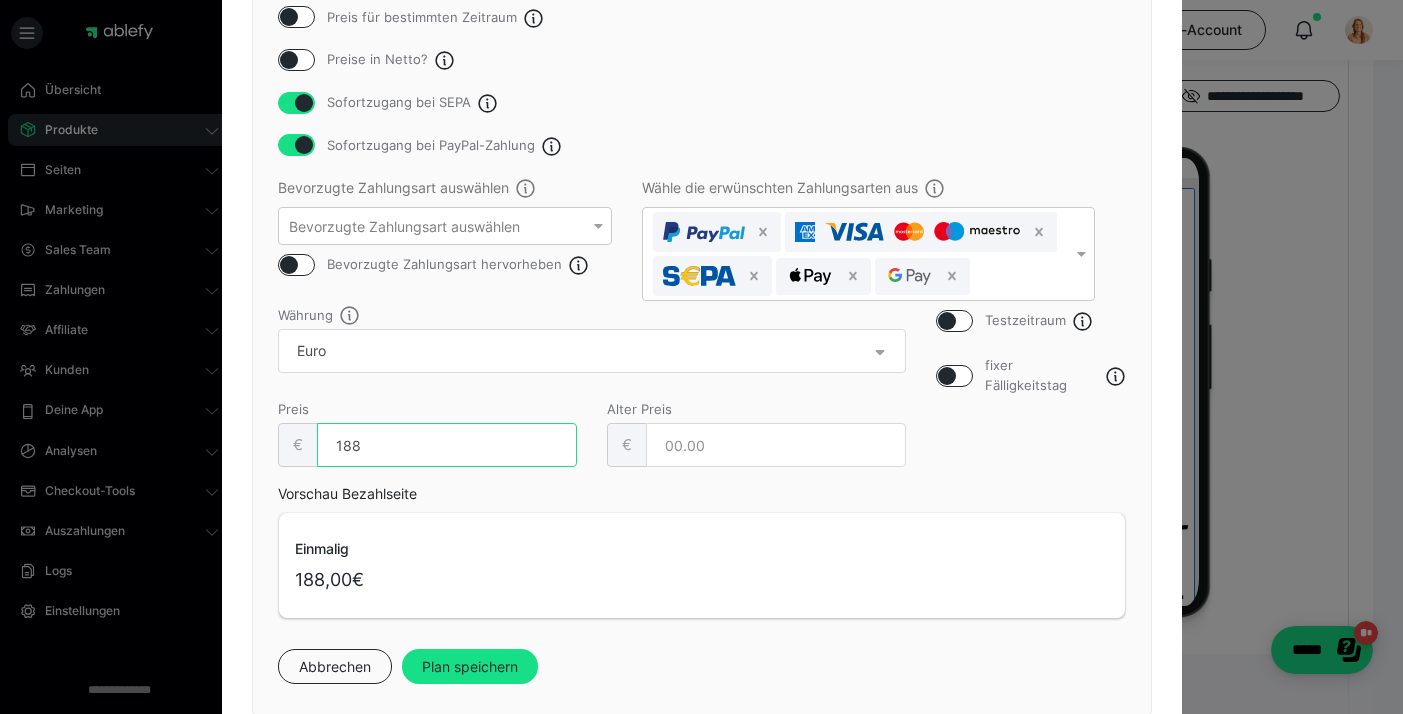 type on "188" 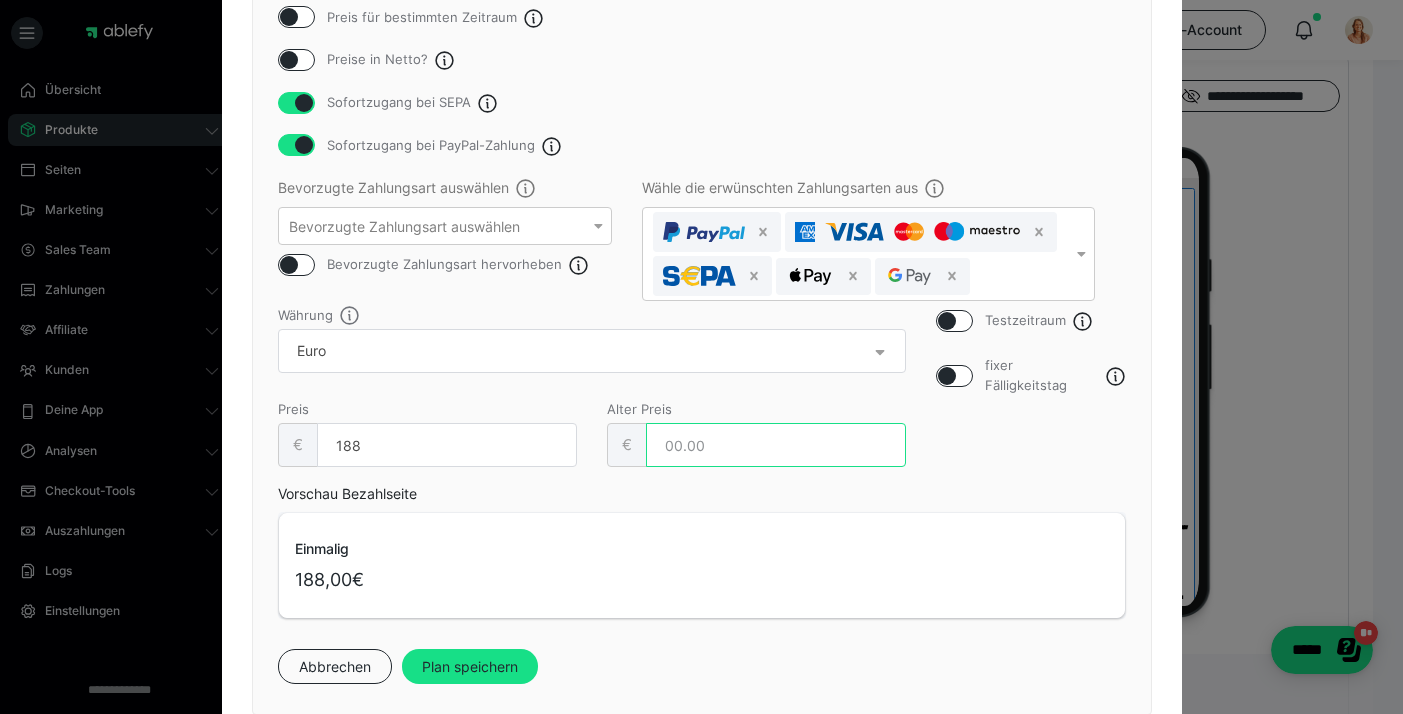 click at bounding box center (776, 445) 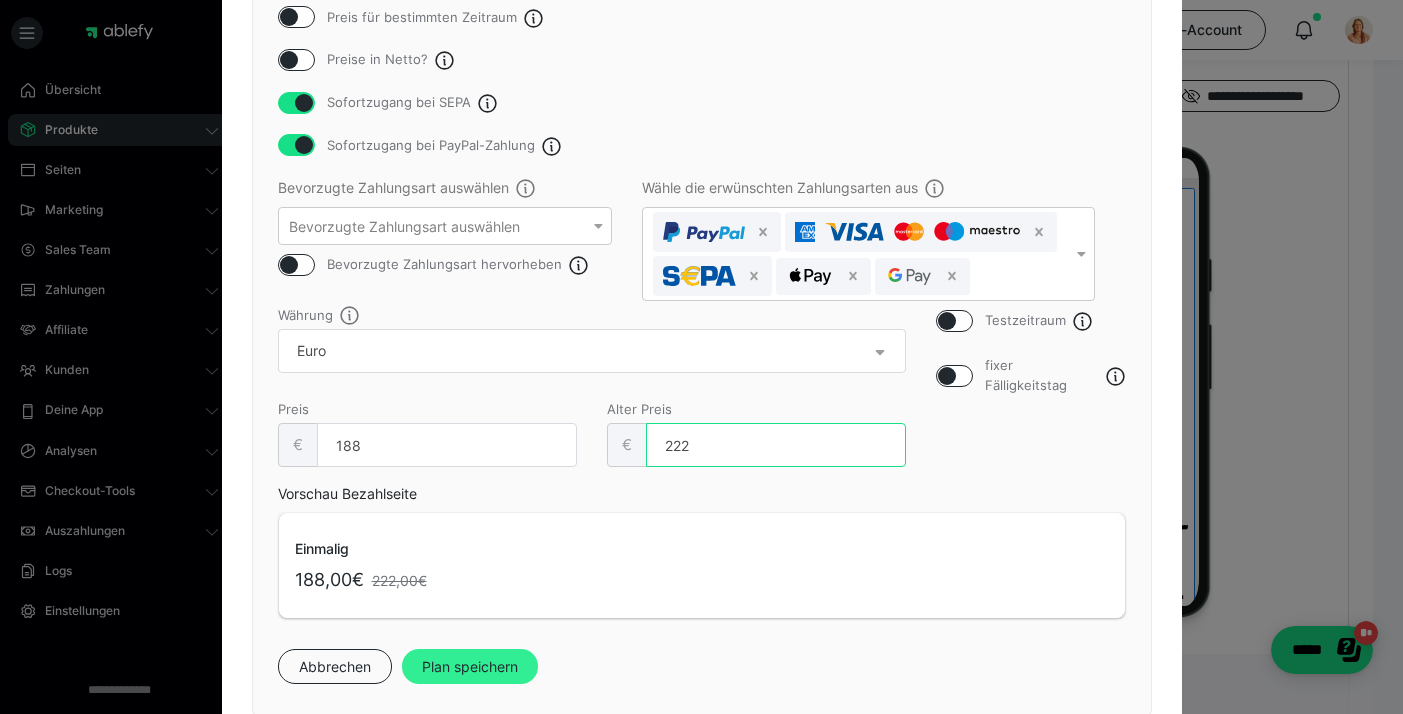 type on "222" 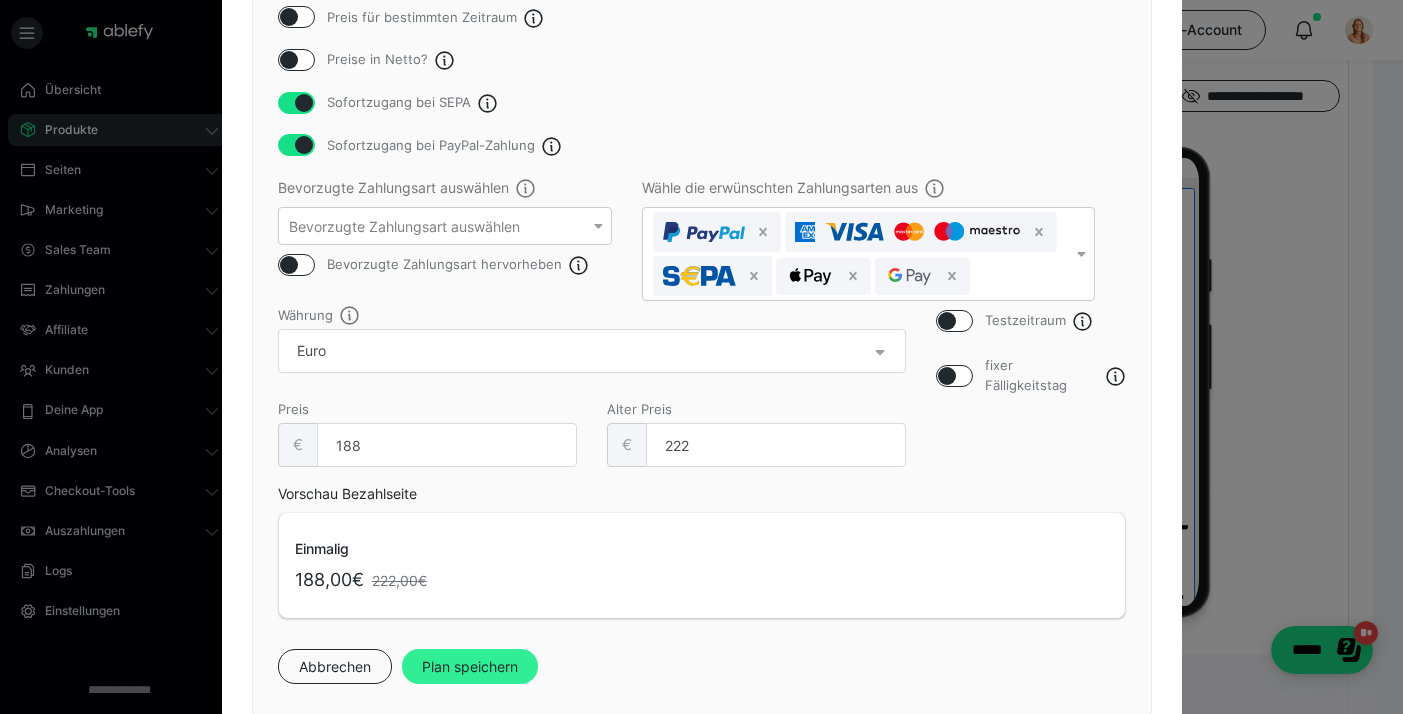 click on "Plan speichern" at bounding box center (470, 667) 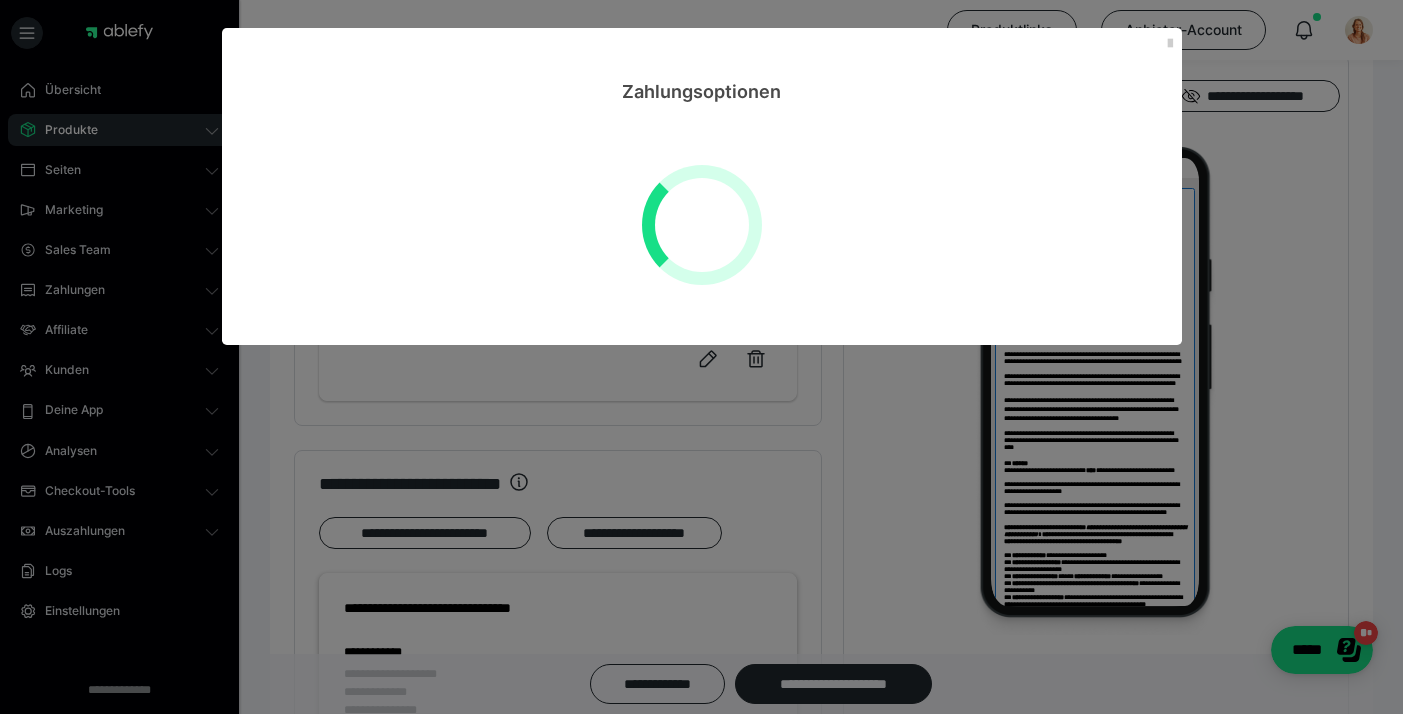 scroll, scrollTop: 0, scrollLeft: 0, axis: both 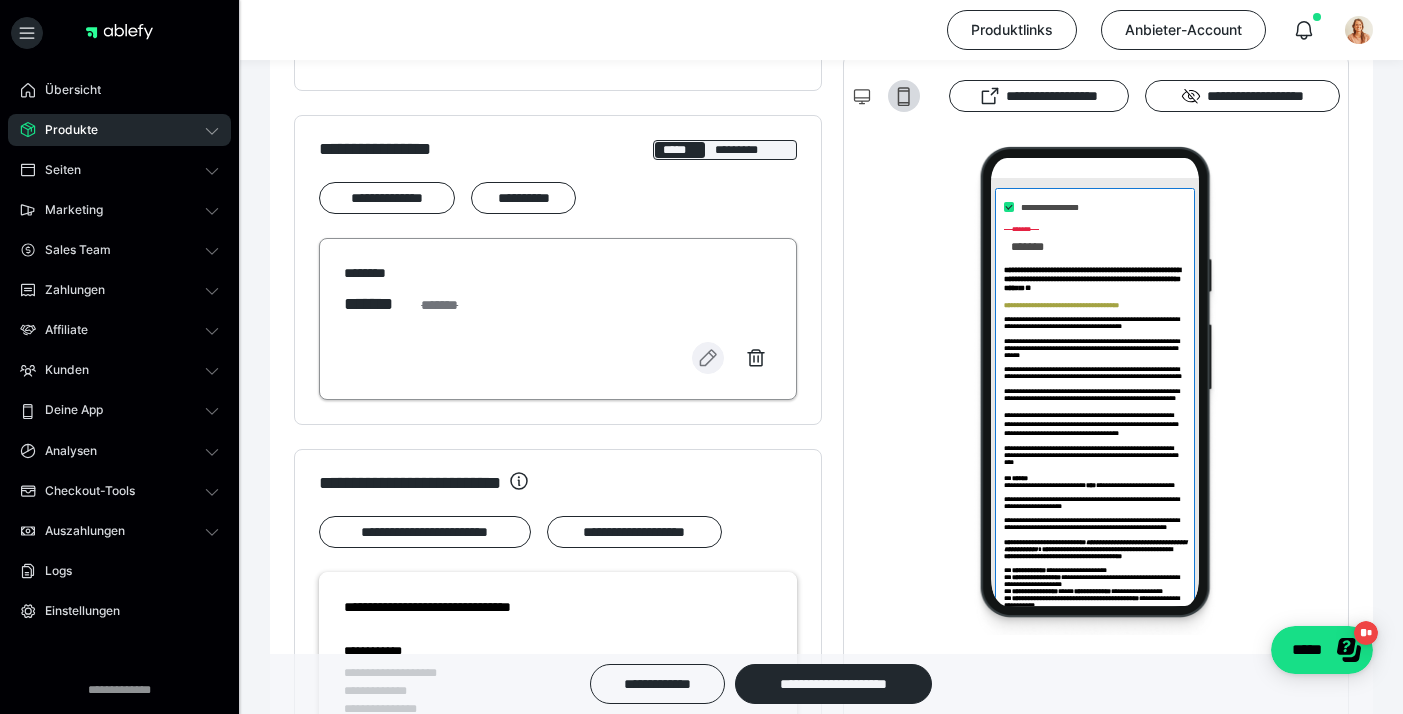 click 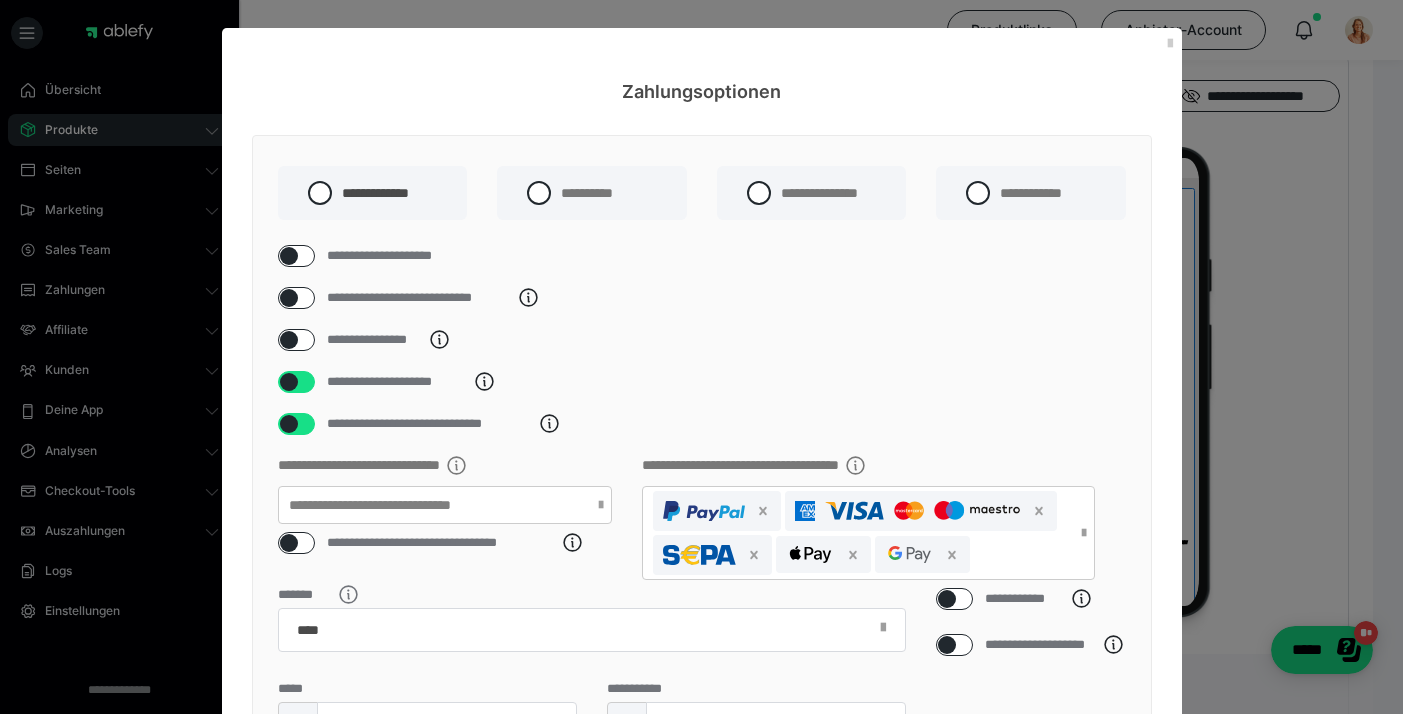 click at bounding box center (289, 256) 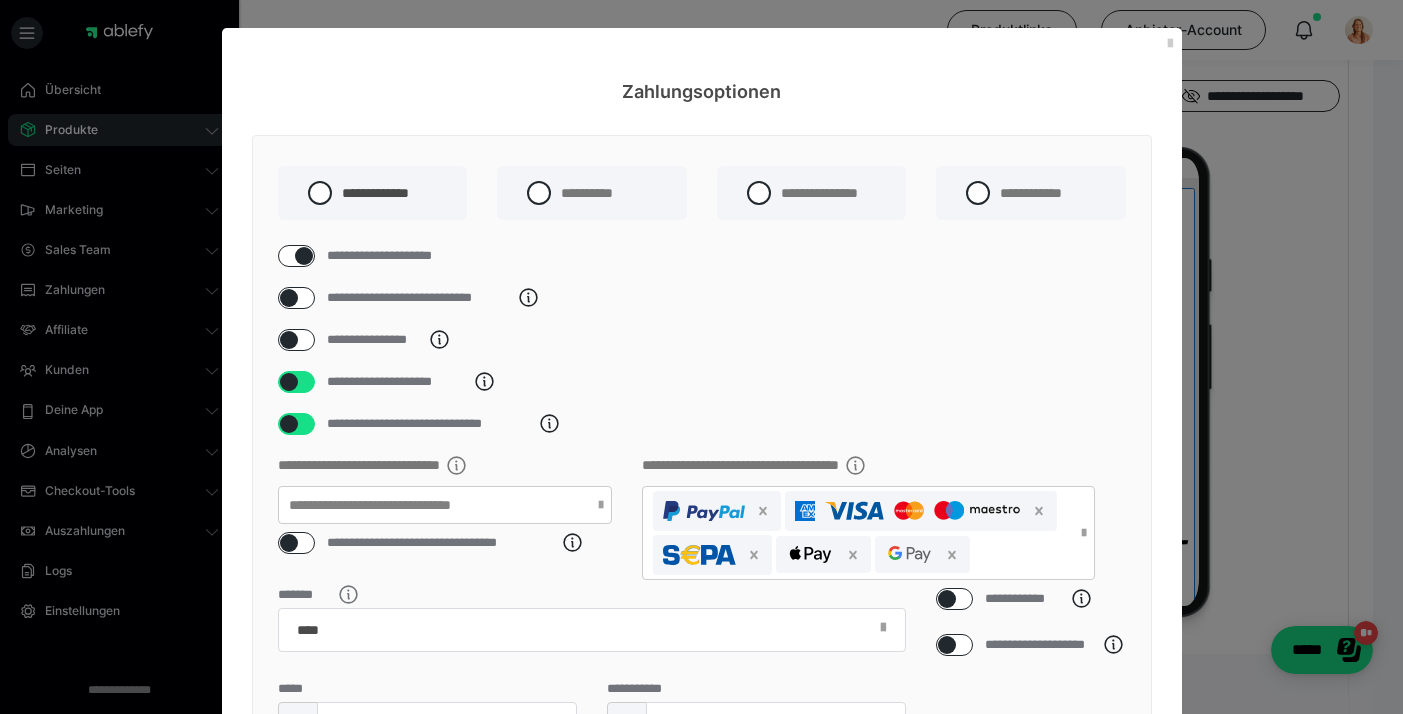 checkbox on "****" 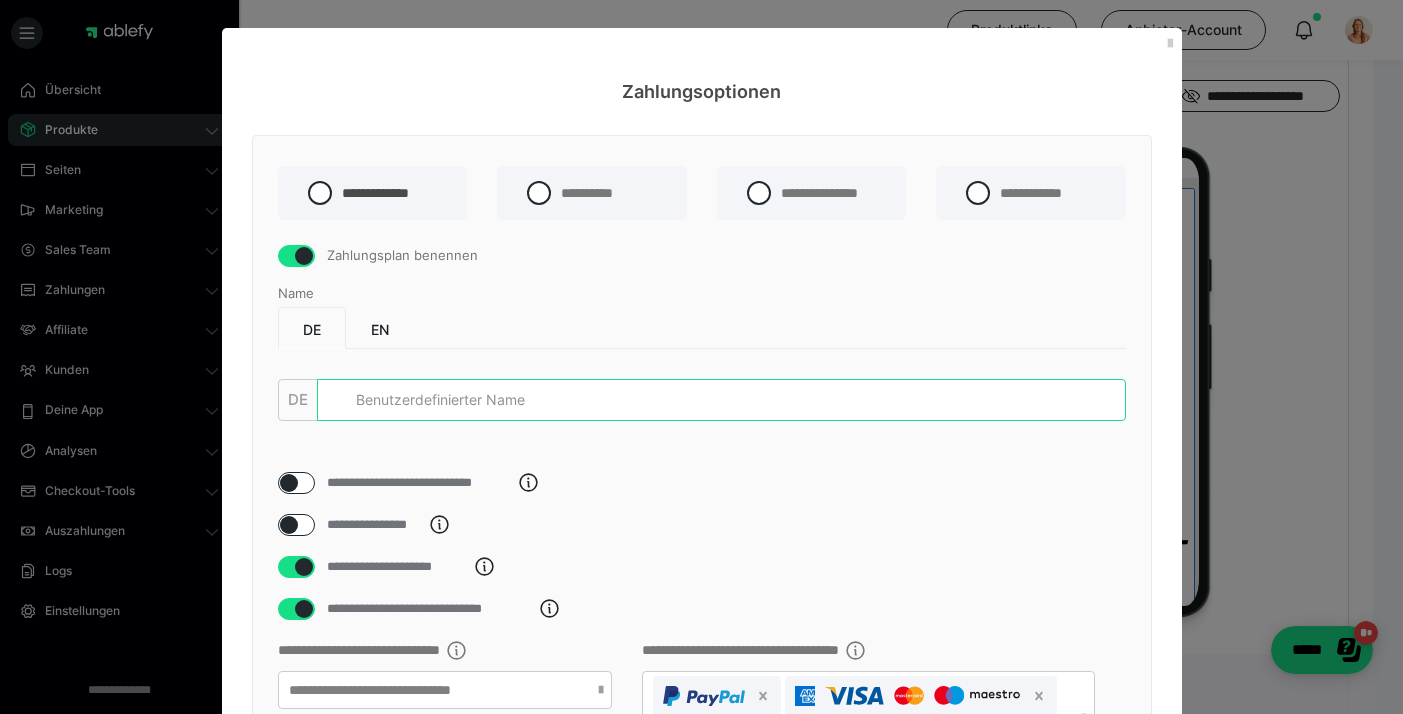 click at bounding box center (721, 400) 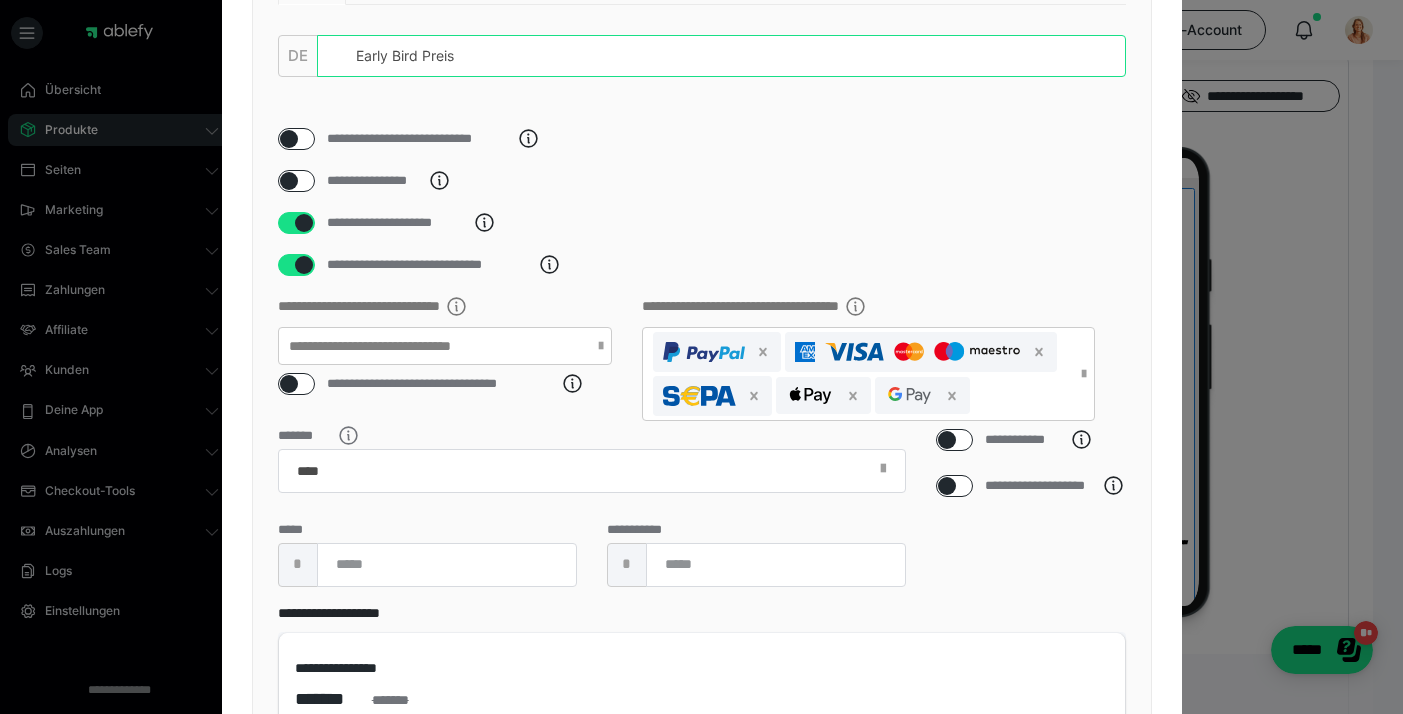 scroll, scrollTop: 316, scrollLeft: 0, axis: vertical 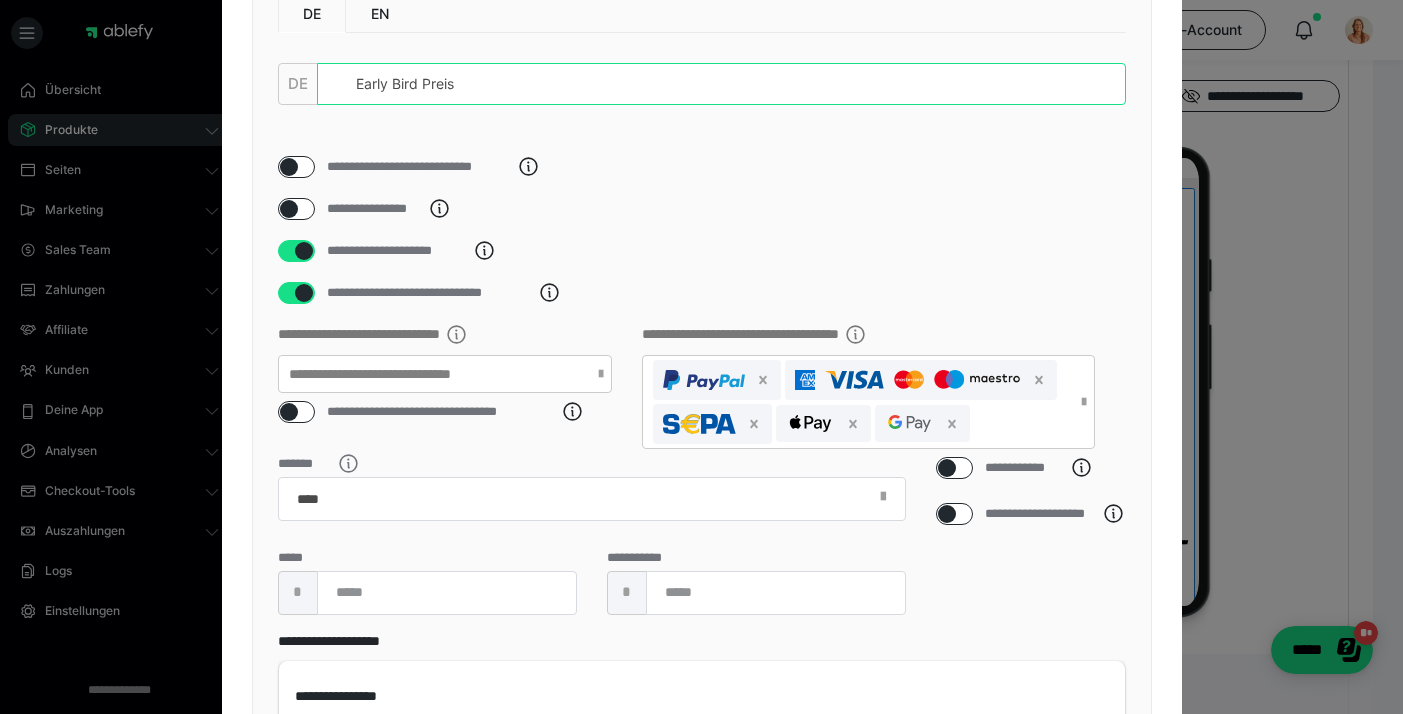 type on "Early Bird Preis" 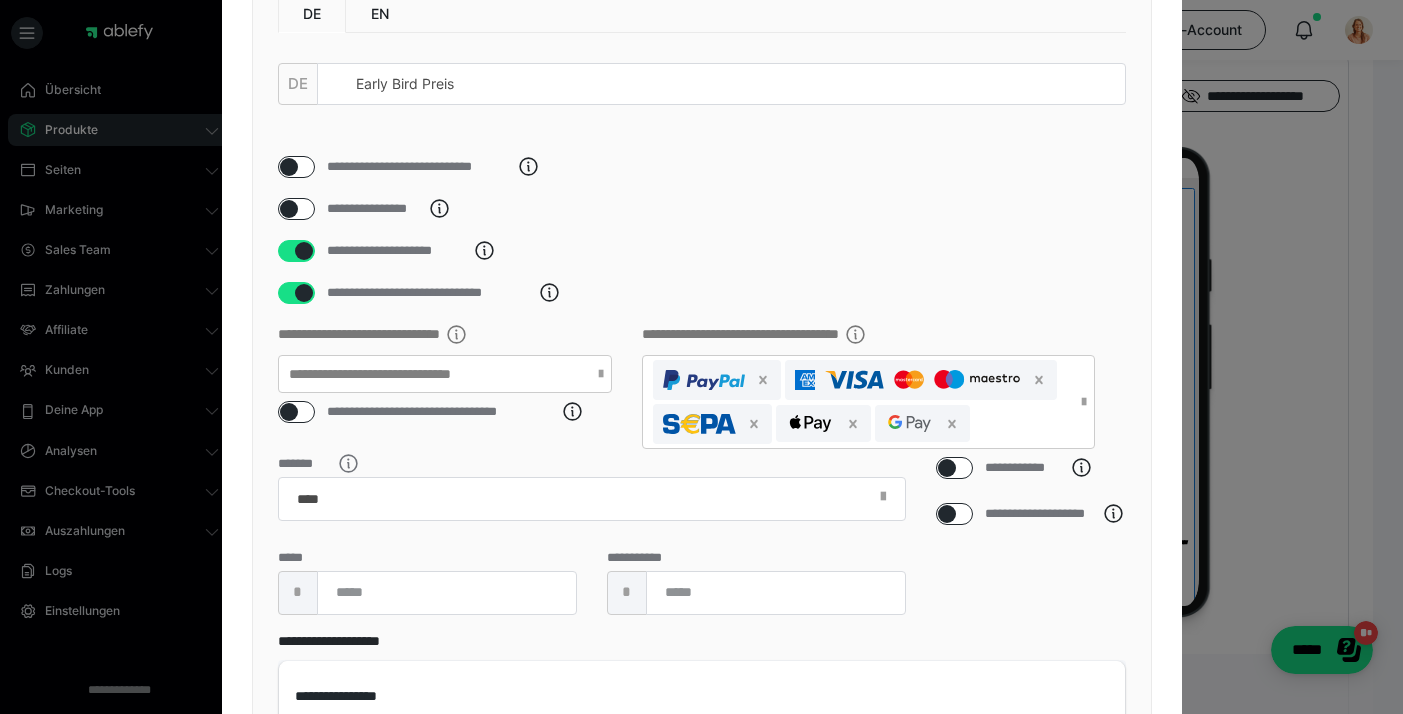 click at bounding box center (289, 167) 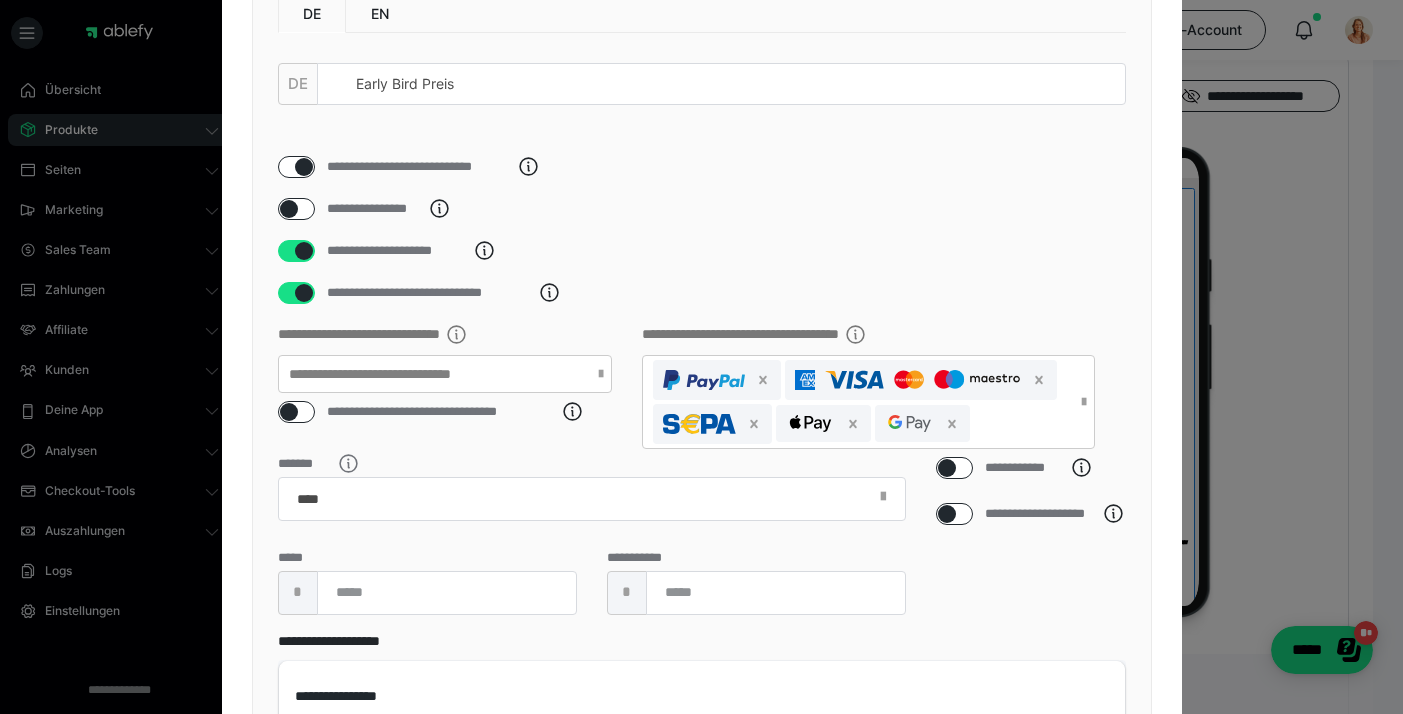 checkbox on "****" 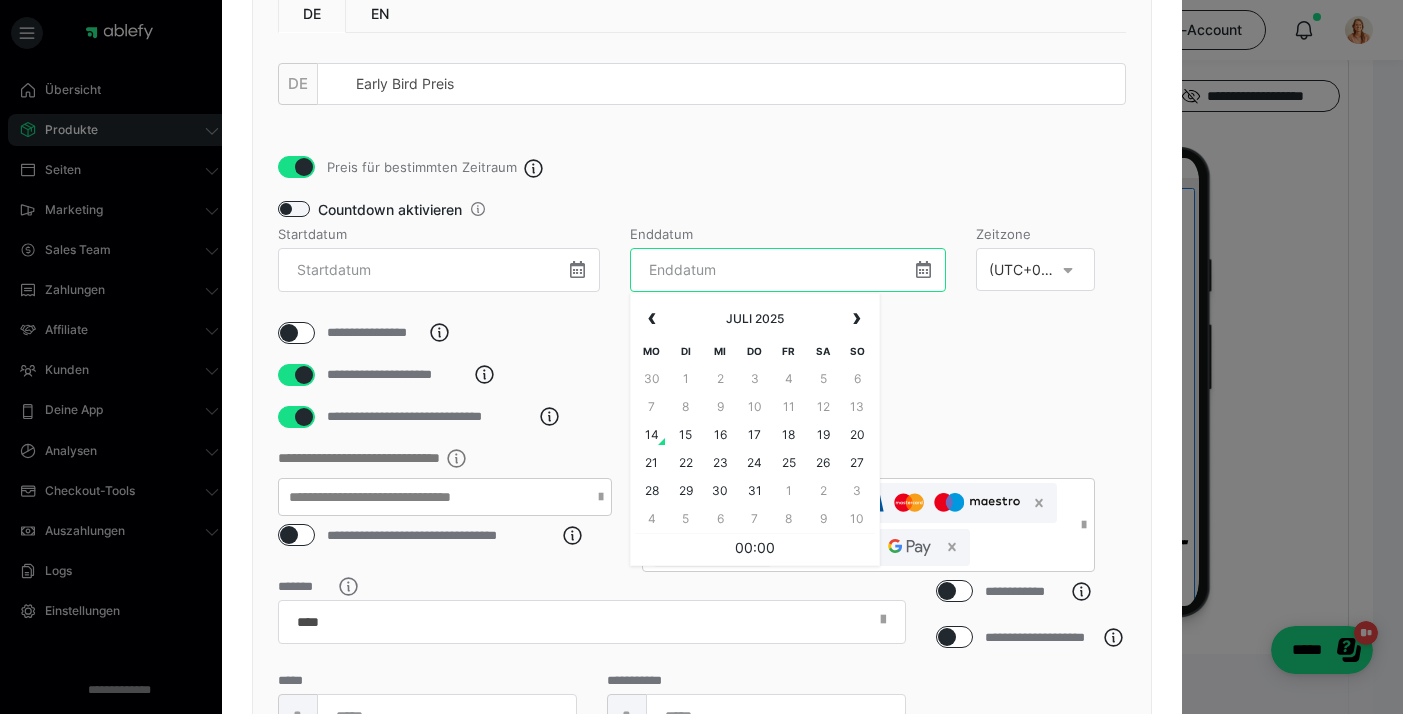 click at bounding box center [788, 270] 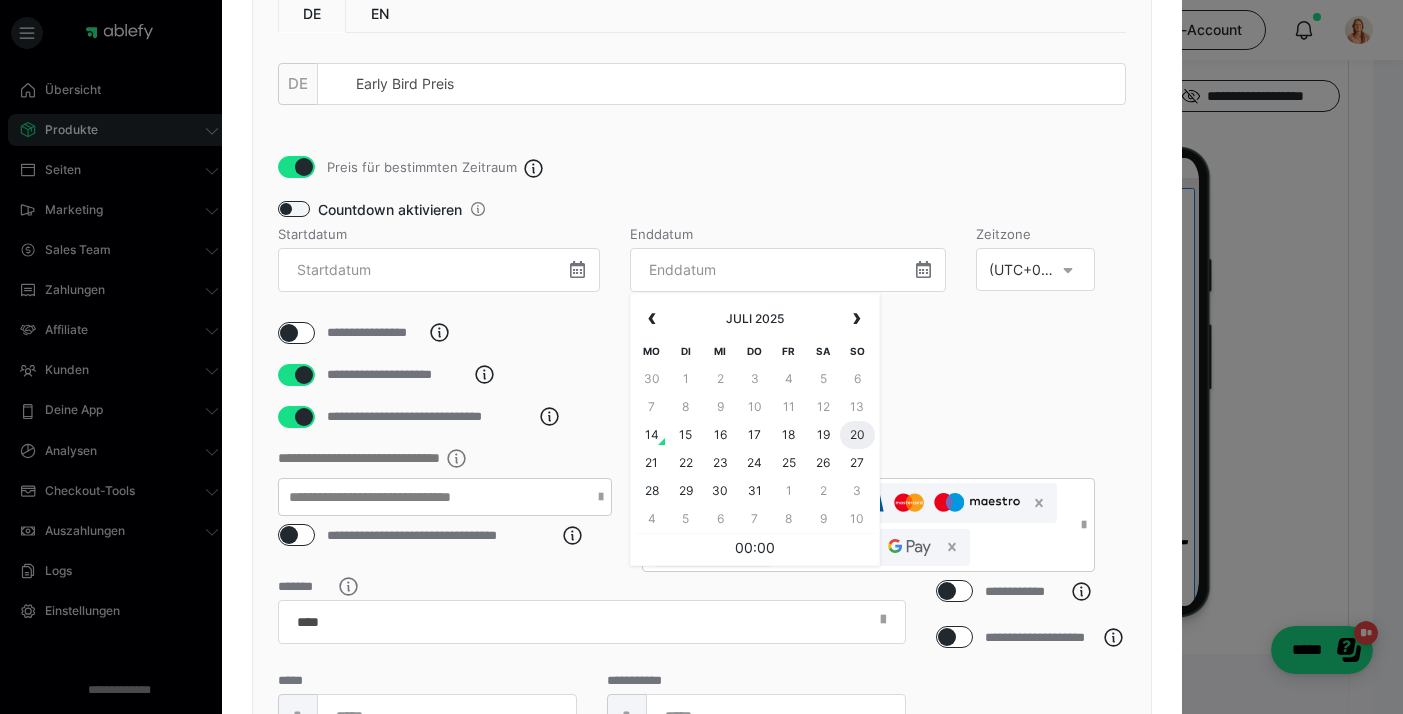 click on "20" at bounding box center [857, 435] 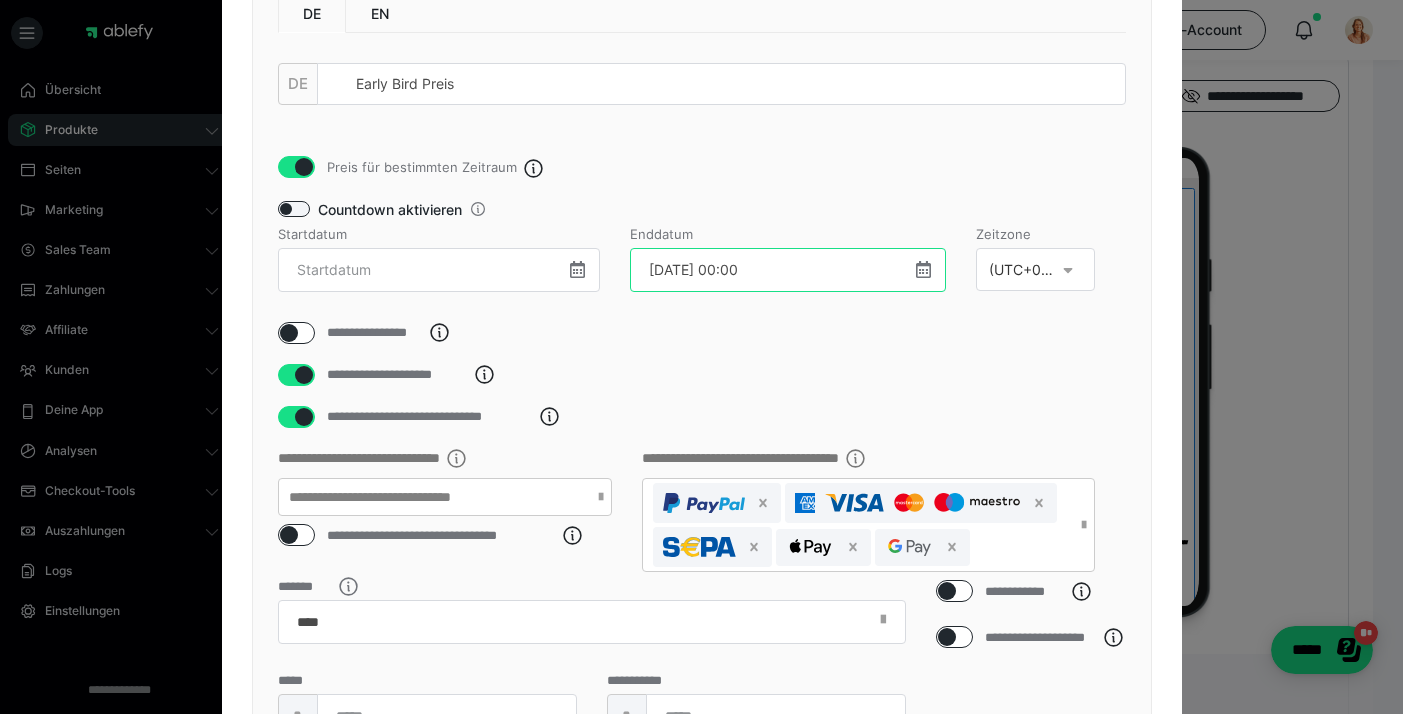 click on "[DATE] 00:00" at bounding box center (788, 270) 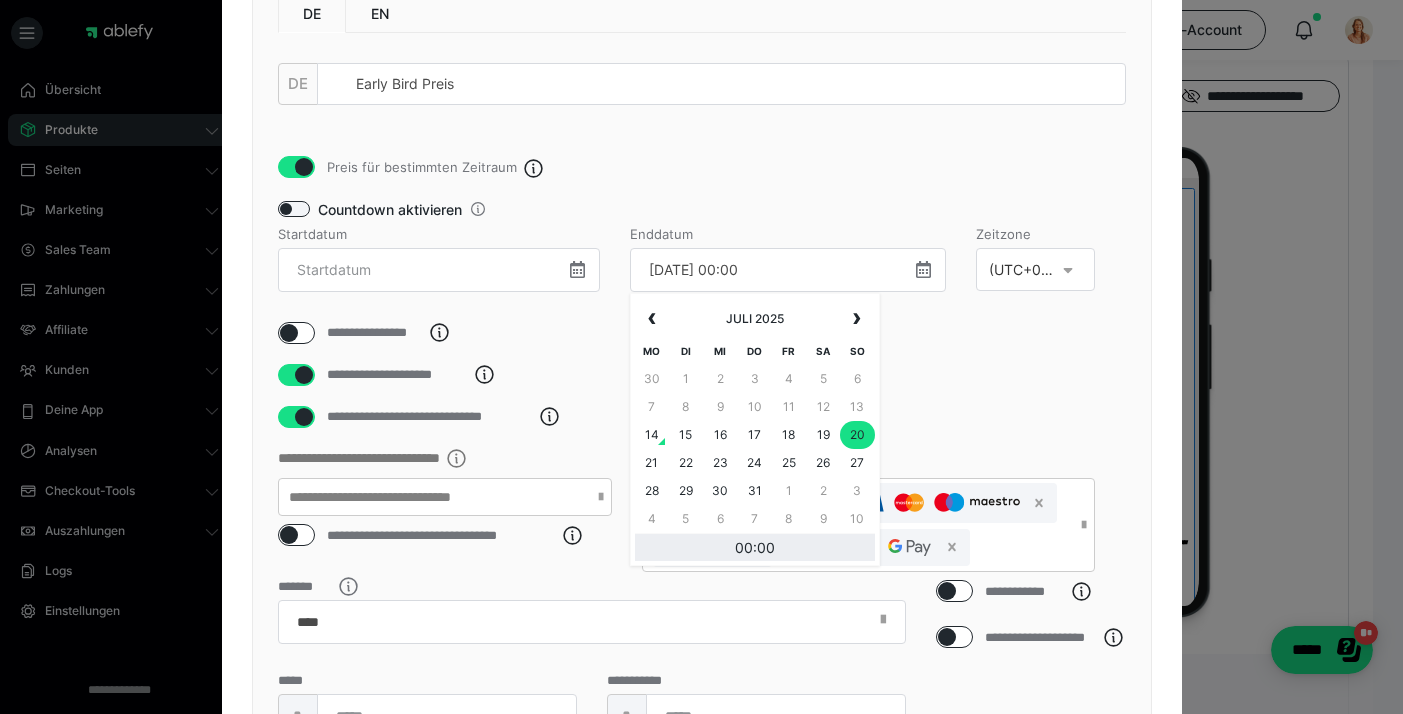 click on "00:00" at bounding box center (755, 547) 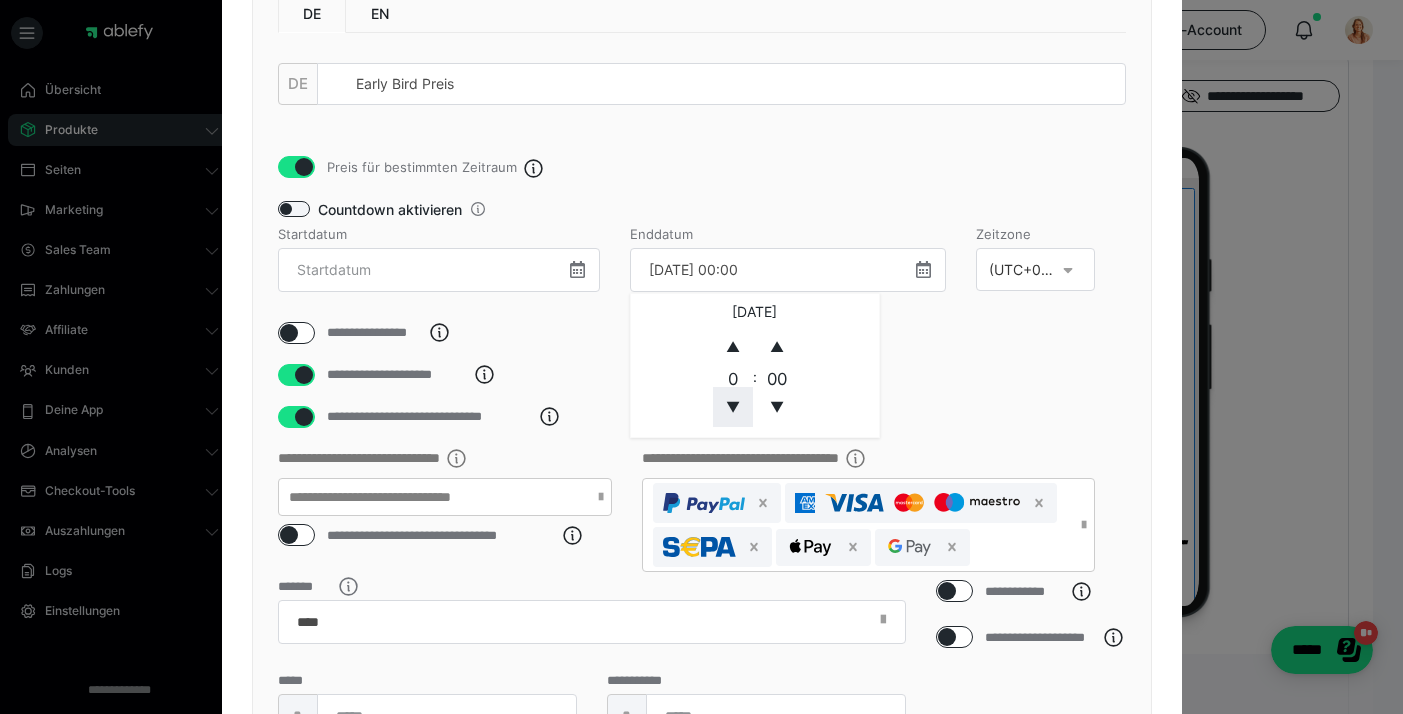 click on "▼" at bounding box center (733, 407) 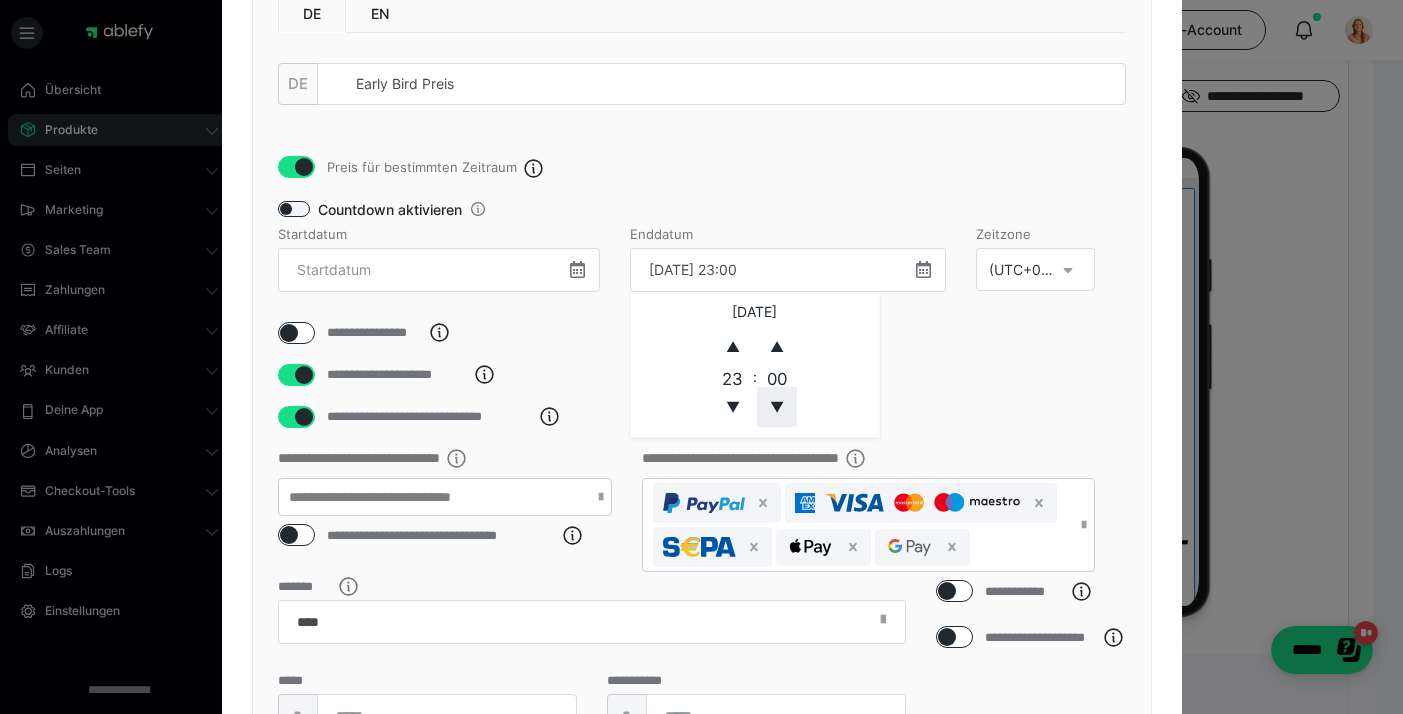 click on "▼" at bounding box center [777, 407] 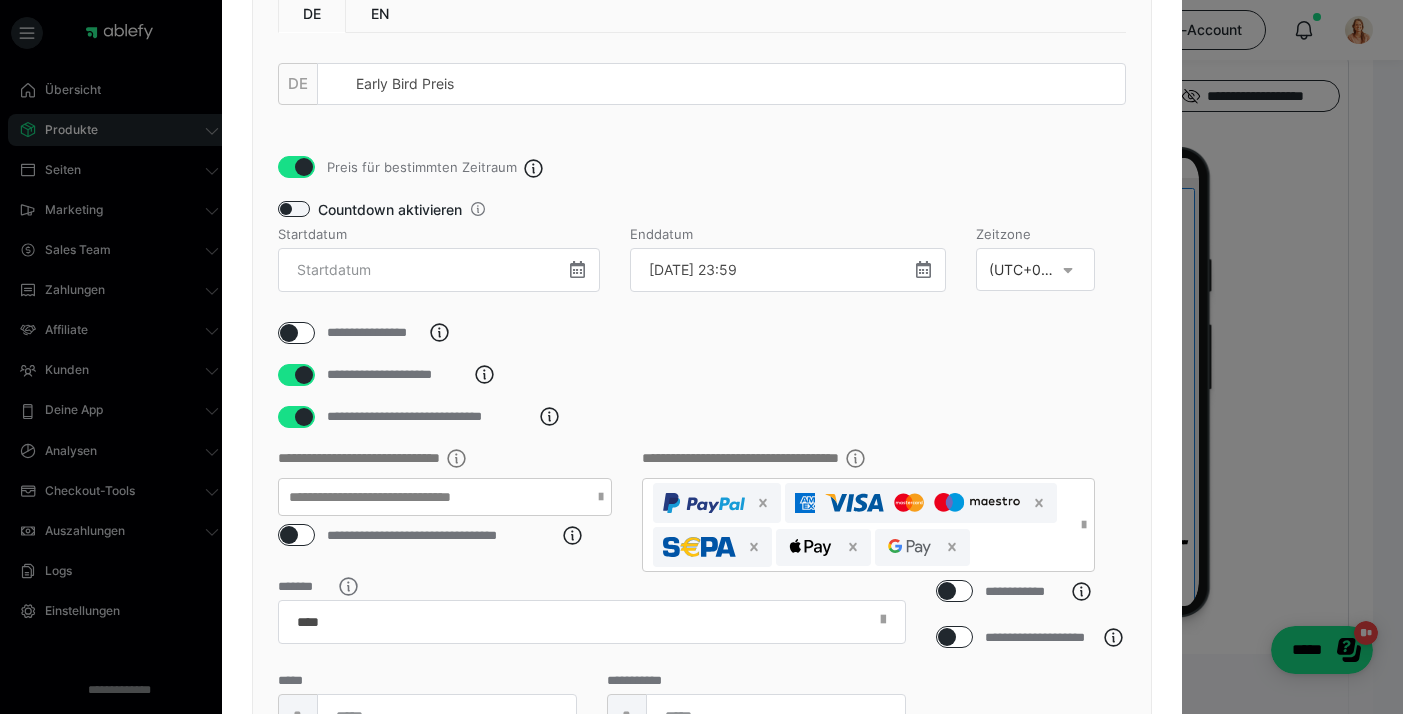 click on "**********" at bounding box center (702, 375) 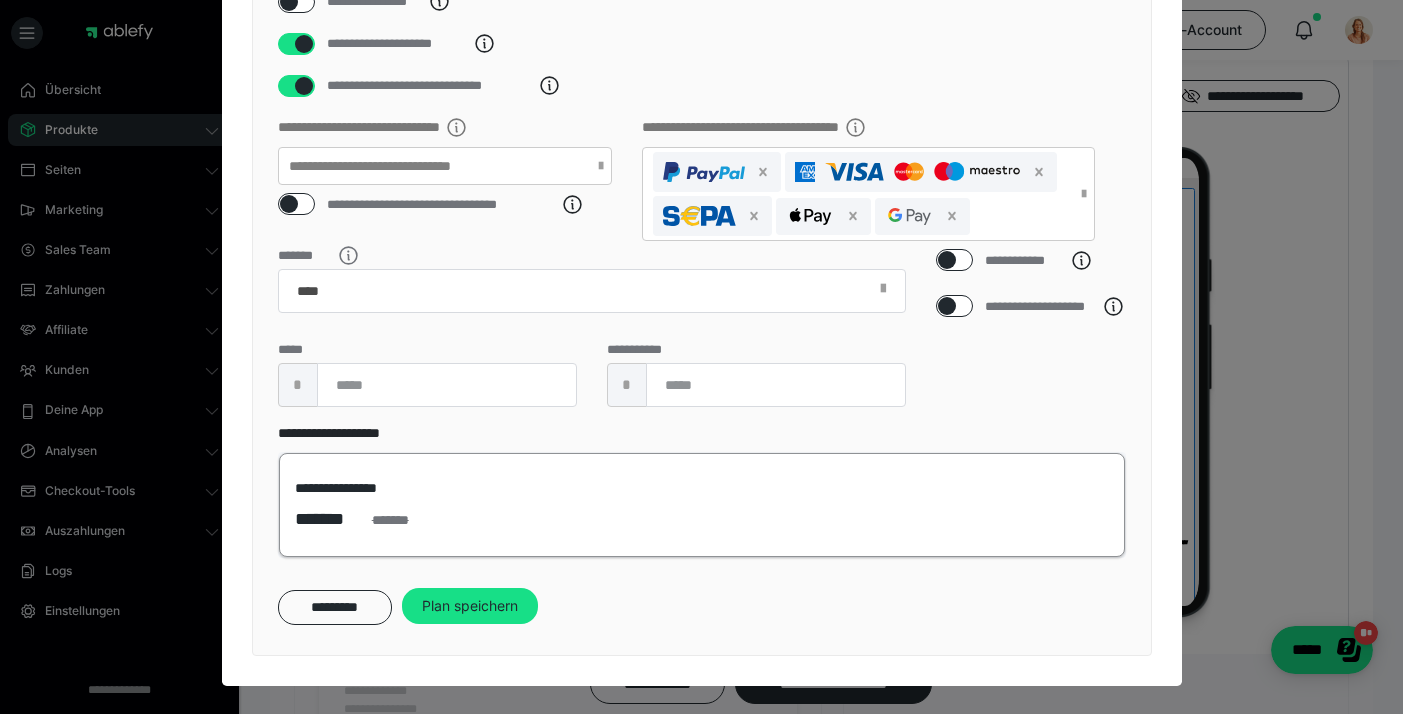 scroll, scrollTop: 675, scrollLeft: 0, axis: vertical 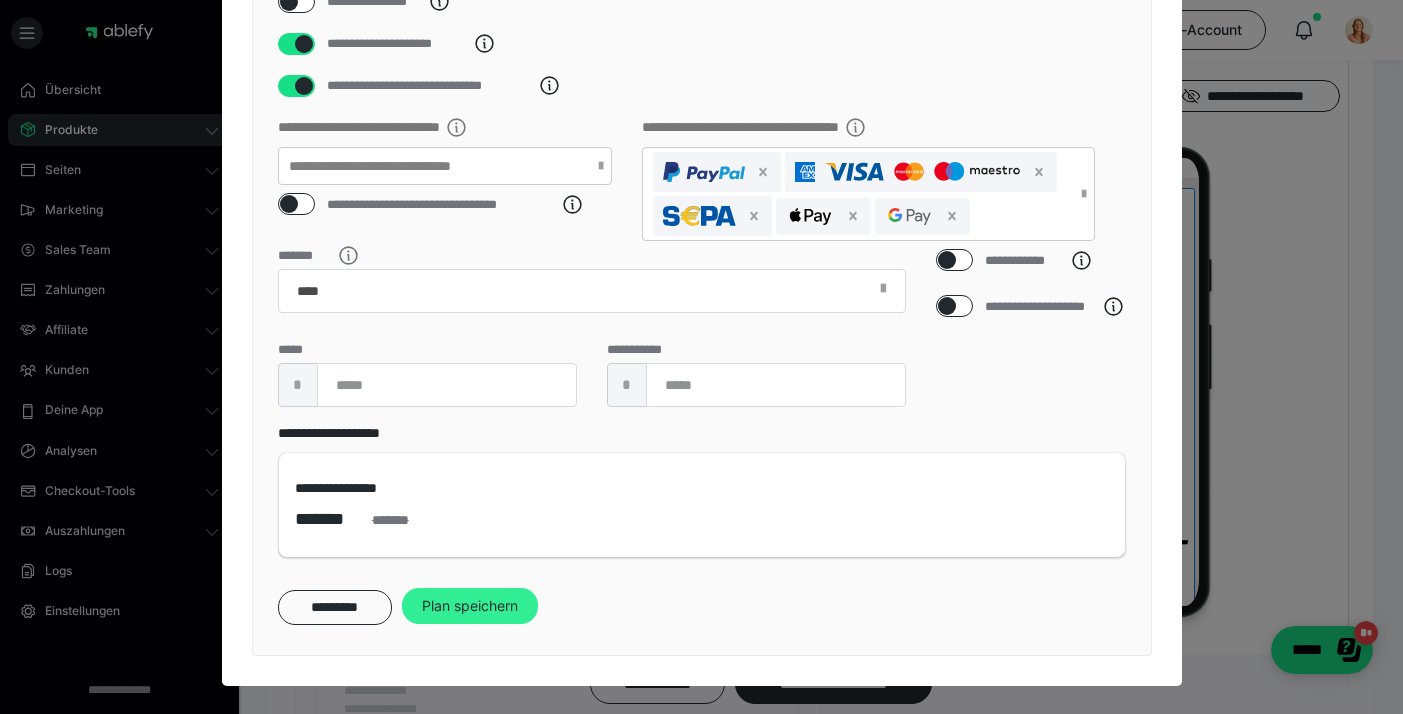 click on "Plan speichern" at bounding box center (470, 606) 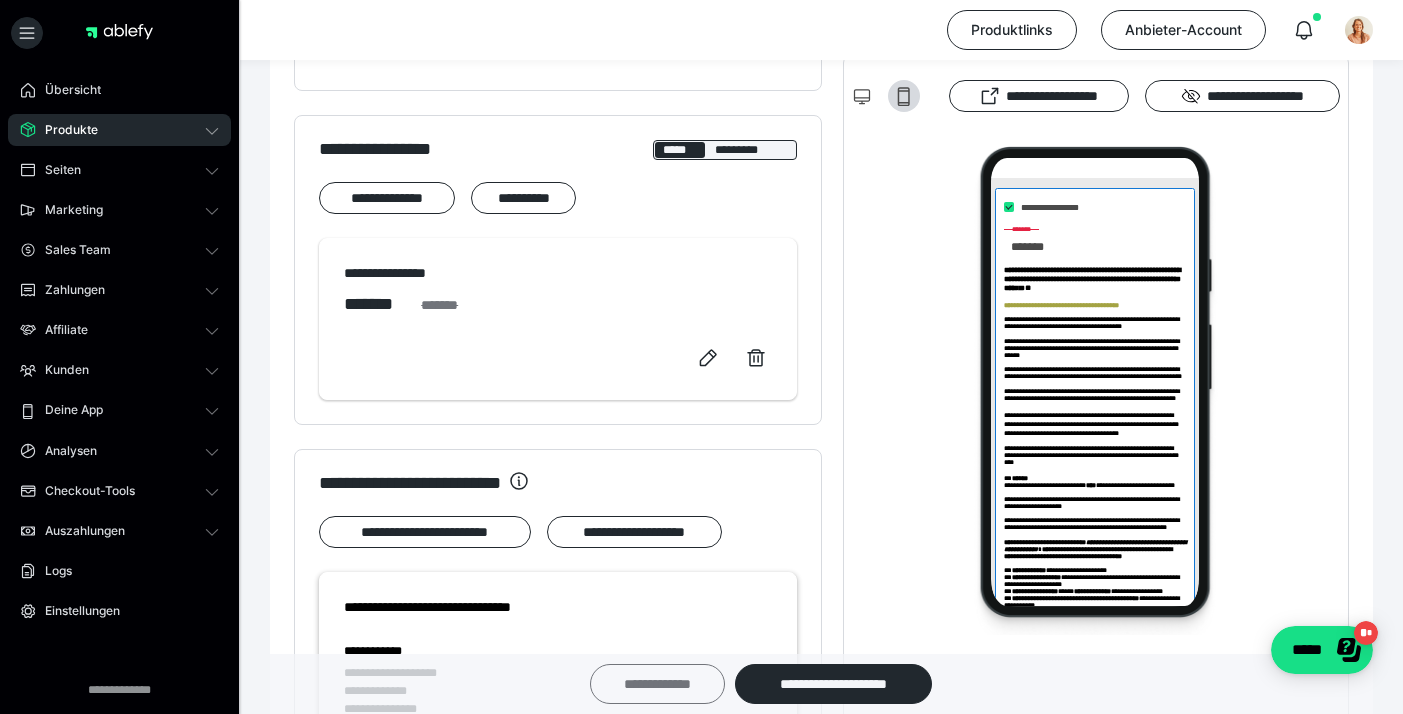 click on "**********" at bounding box center (657, 684) 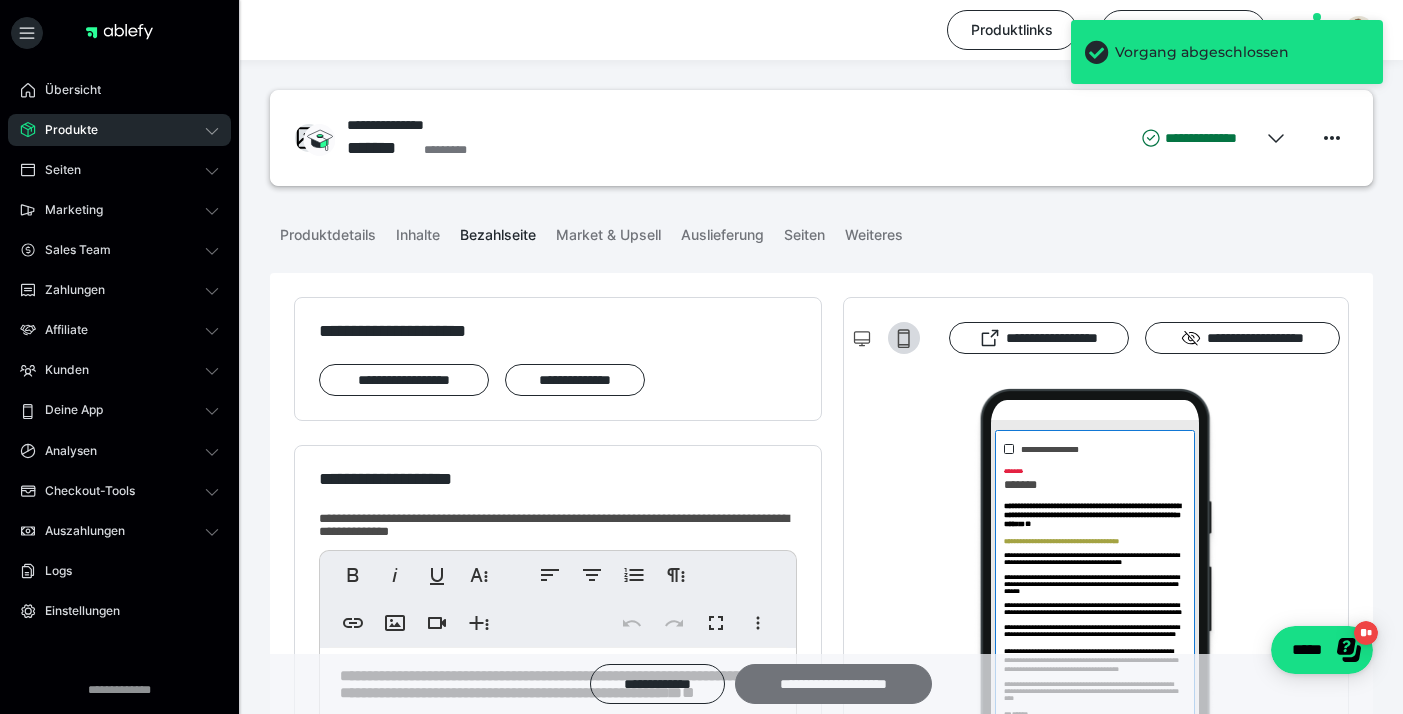 scroll, scrollTop: 0, scrollLeft: 0, axis: both 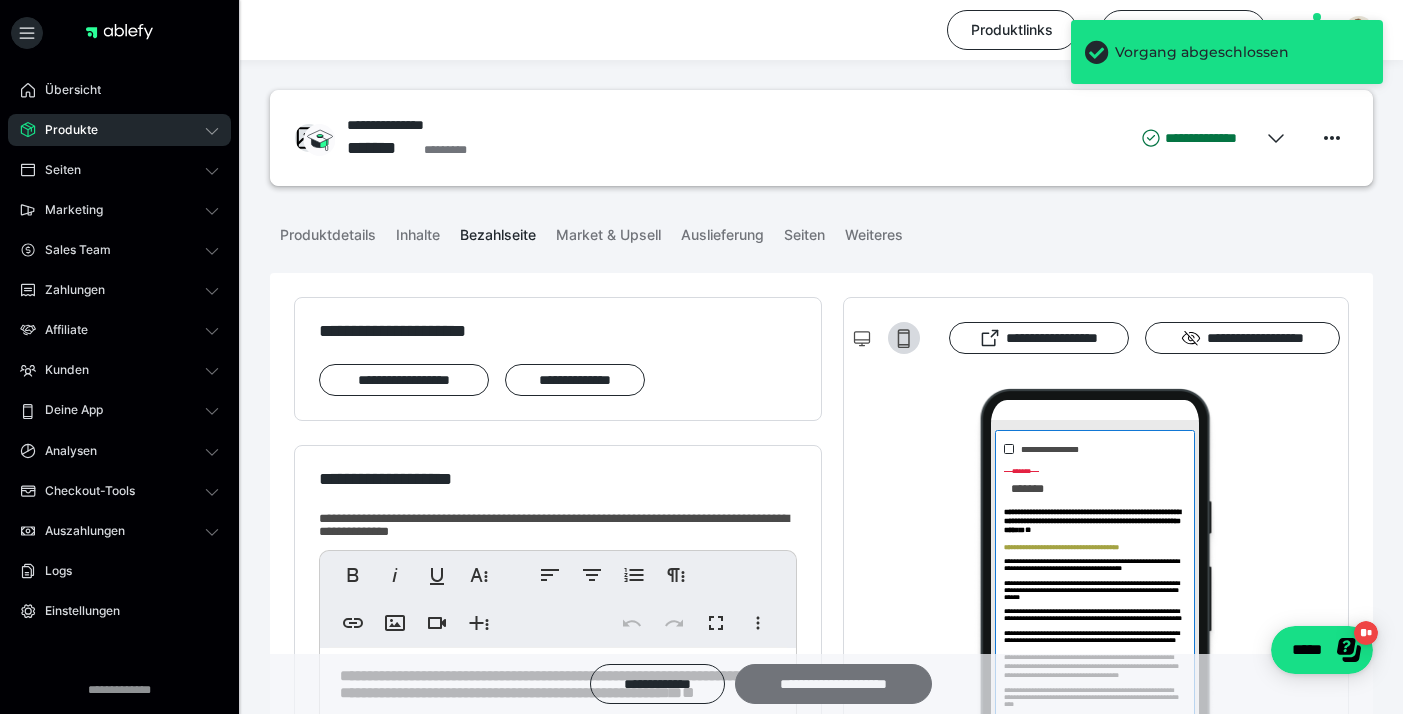 click on "**********" at bounding box center (833, 684) 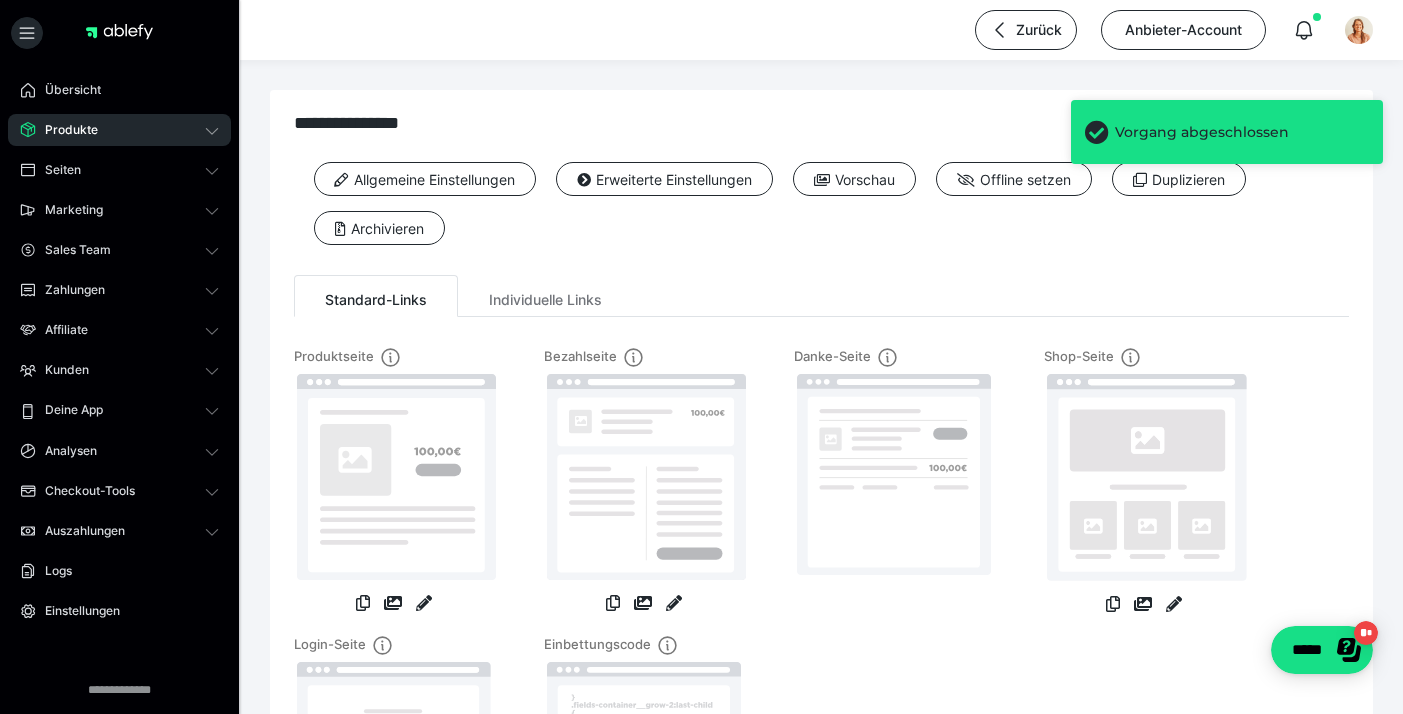 click on "Produkte" at bounding box center [119, 130] 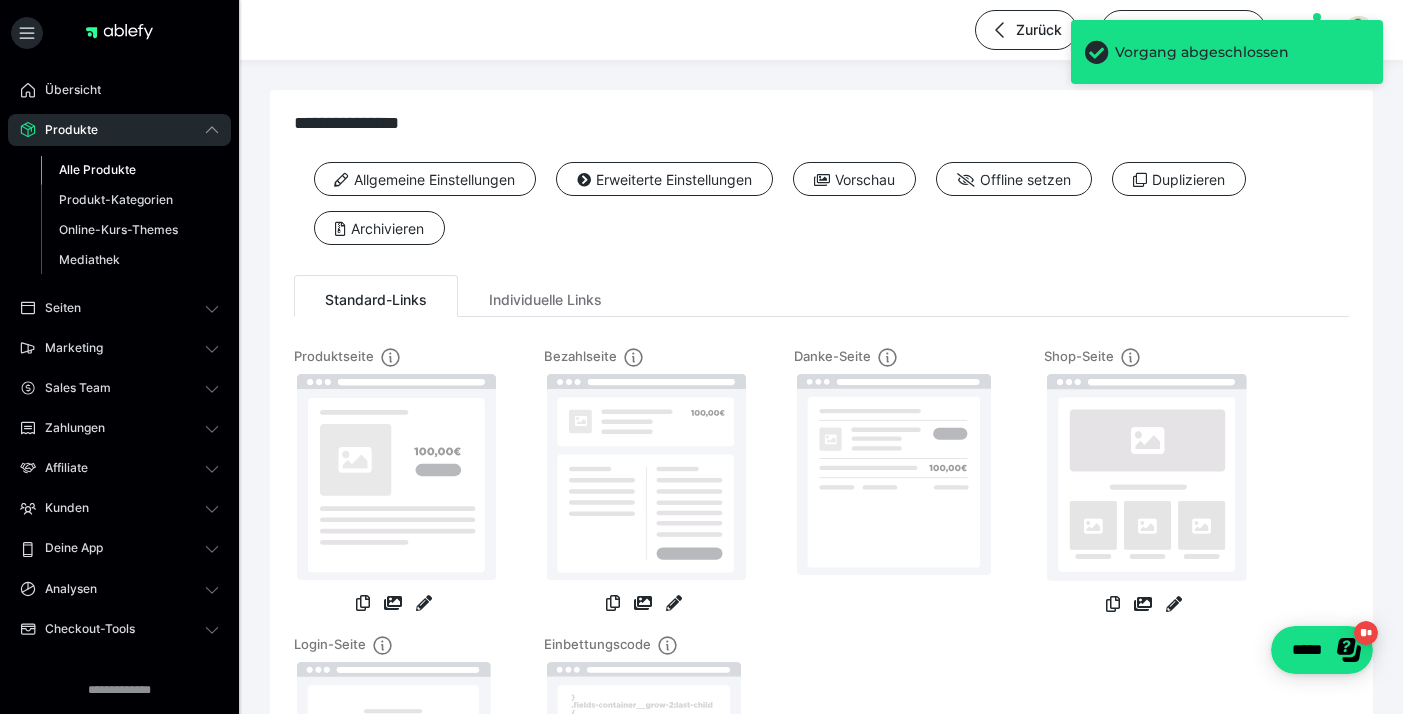 click on "Alle Produkte" at bounding box center (97, 169) 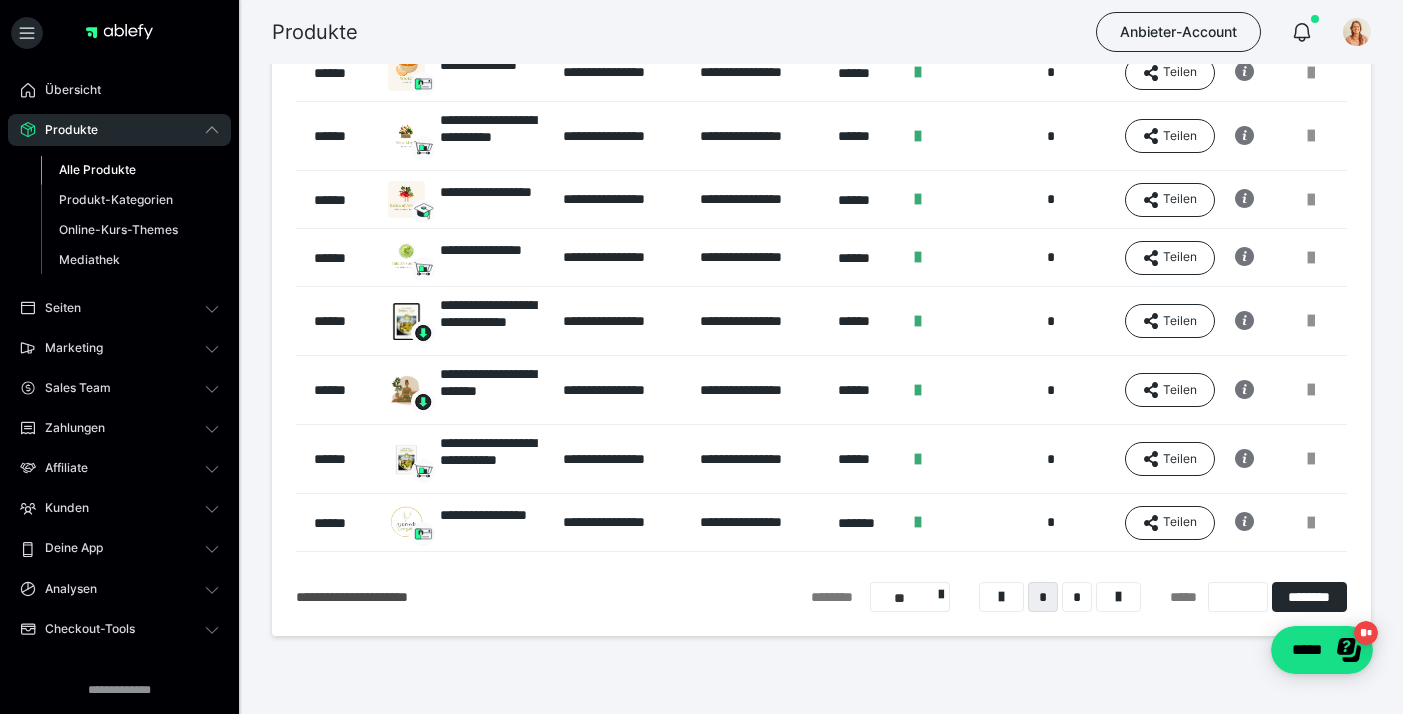 scroll, scrollTop: 316, scrollLeft: 0, axis: vertical 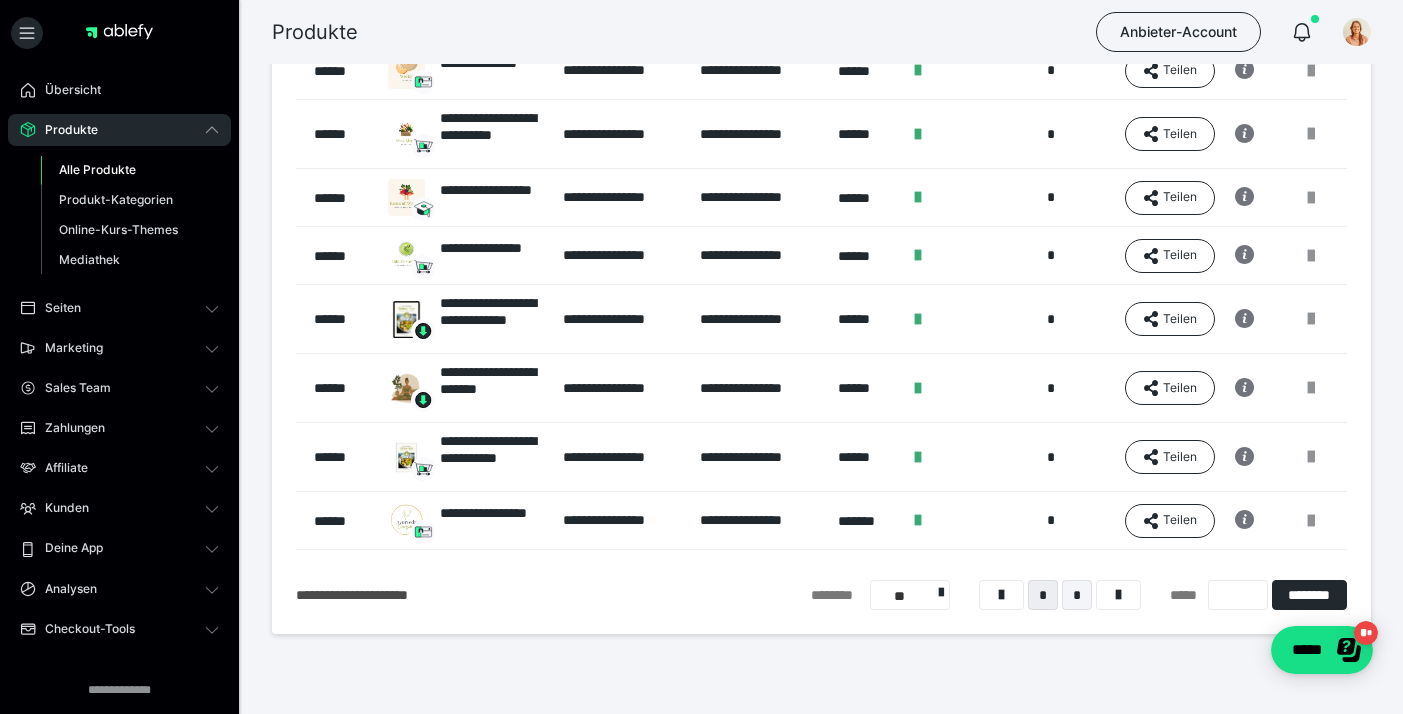 click on "*" at bounding box center [1077, 595] 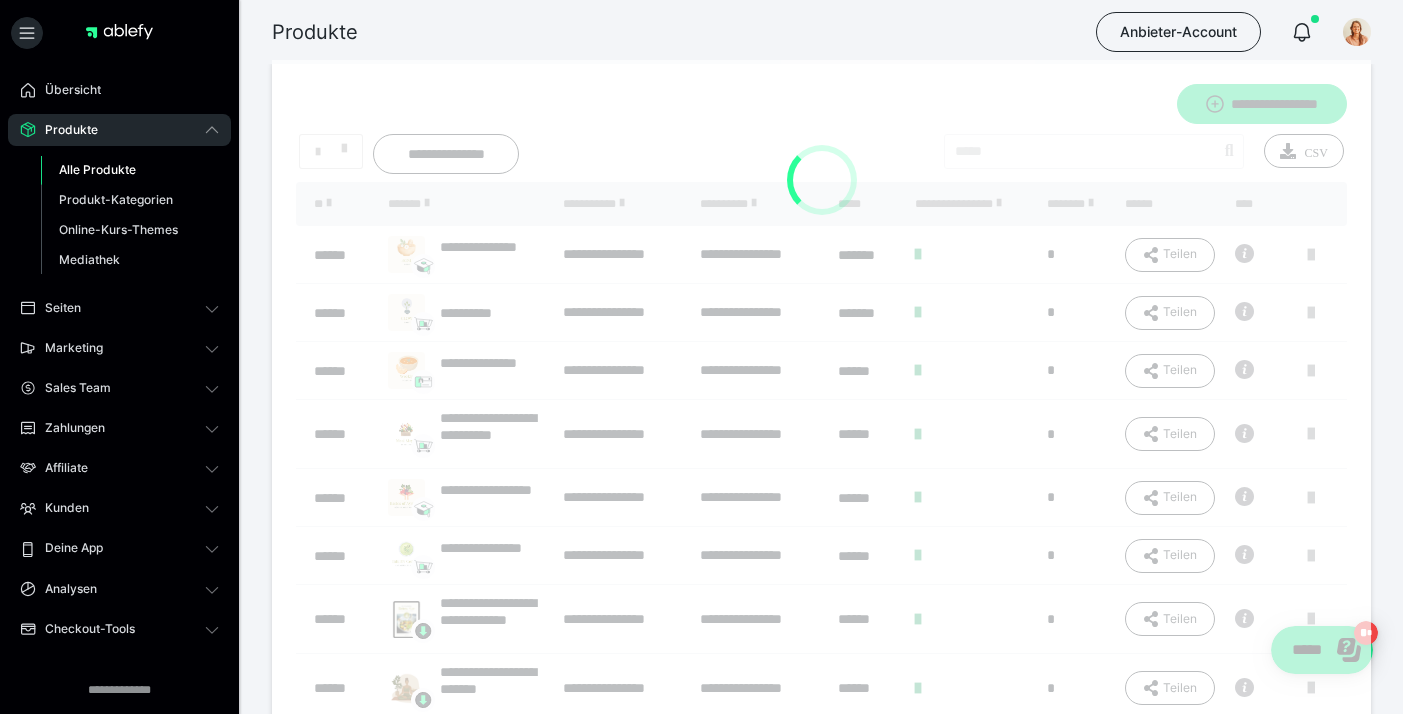 scroll, scrollTop: 0, scrollLeft: 0, axis: both 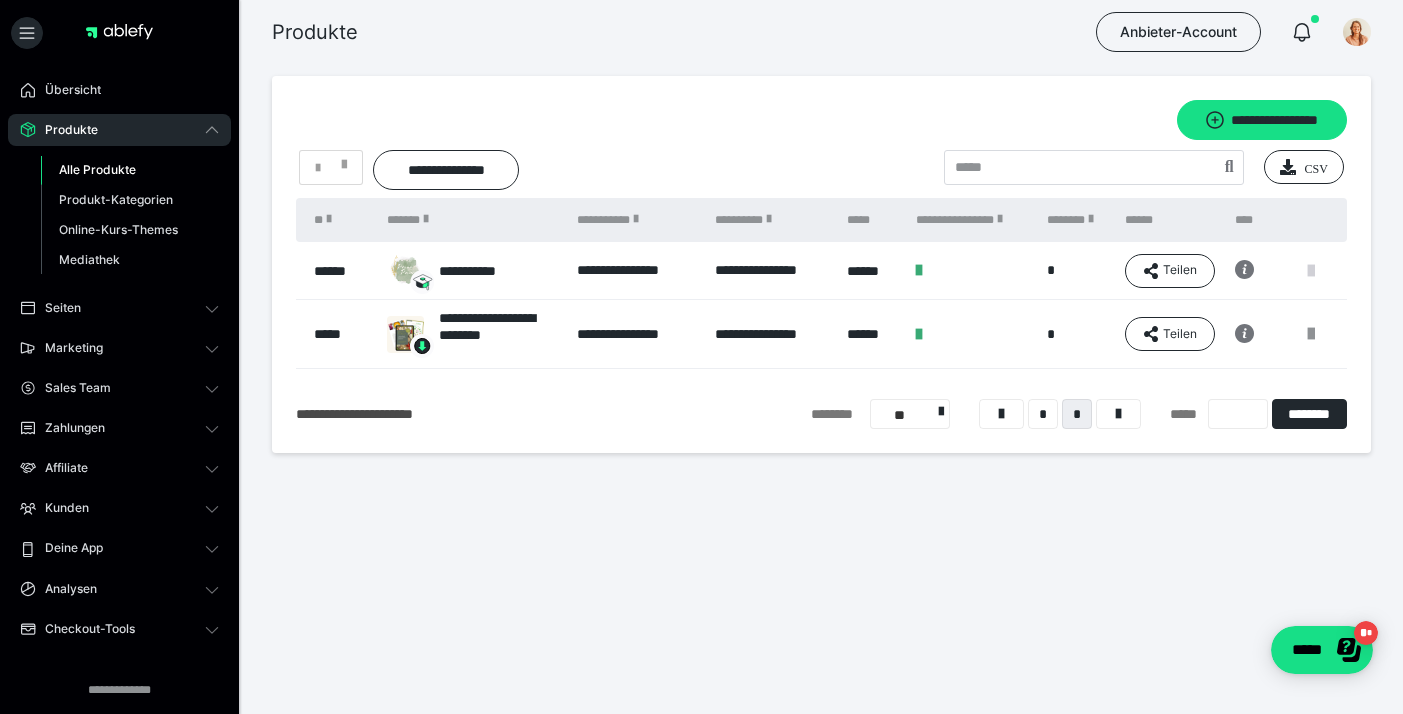 click at bounding box center (1311, 271) 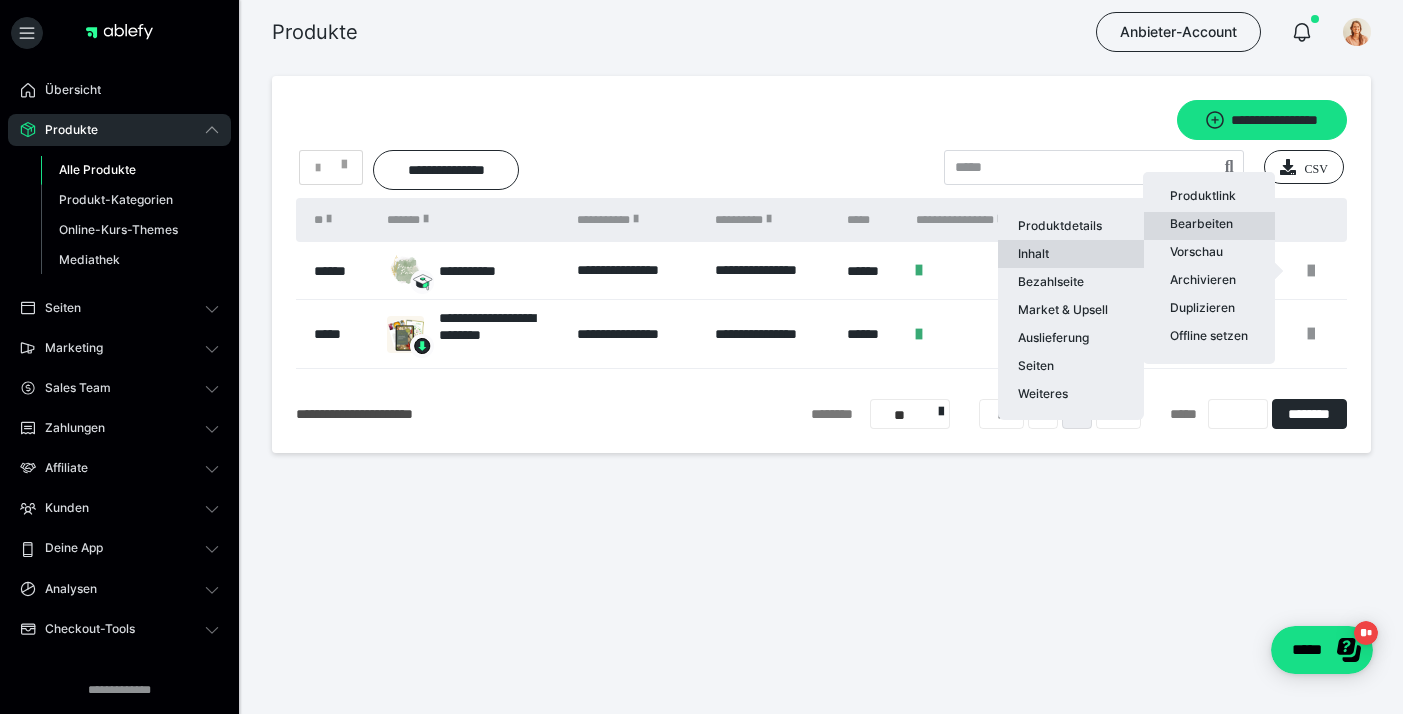 click on "Inhalt" at bounding box center (1071, 254) 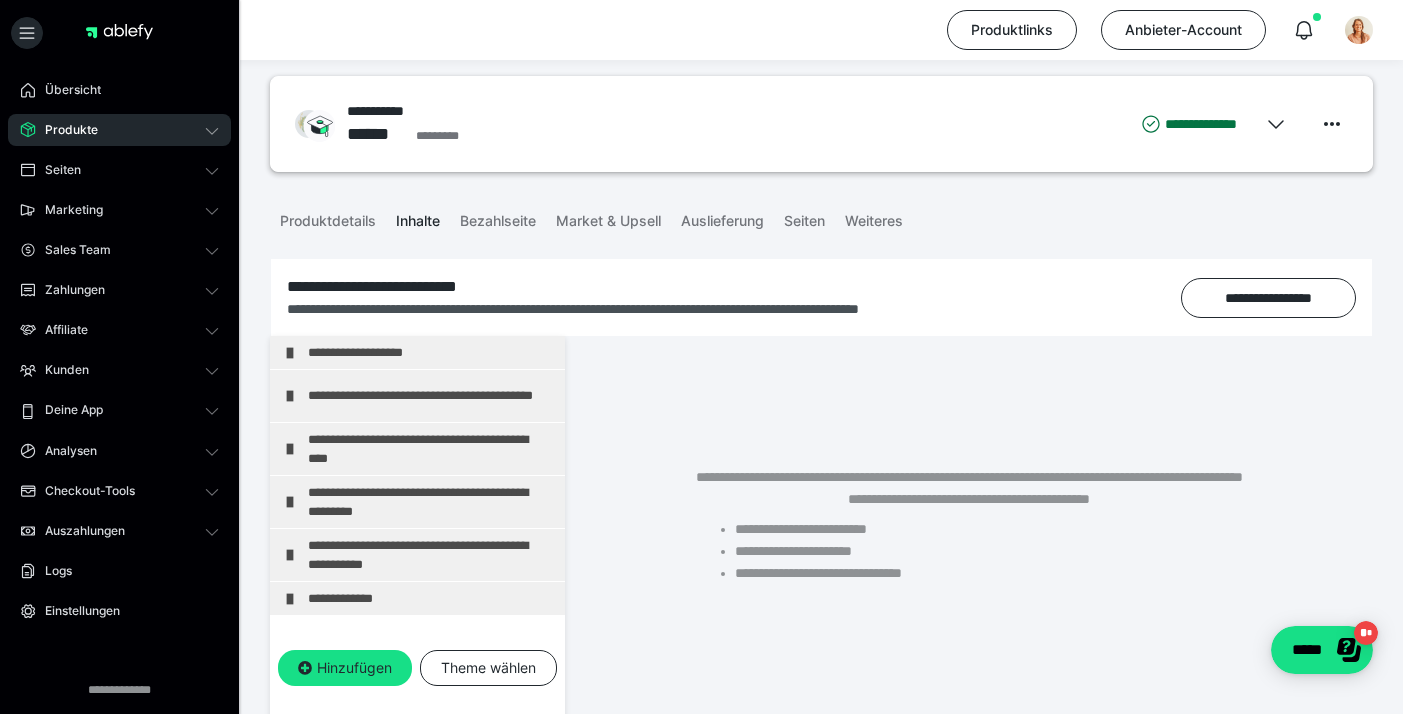 scroll, scrollTop: 16, scrollLeft: 0, axis: vertical 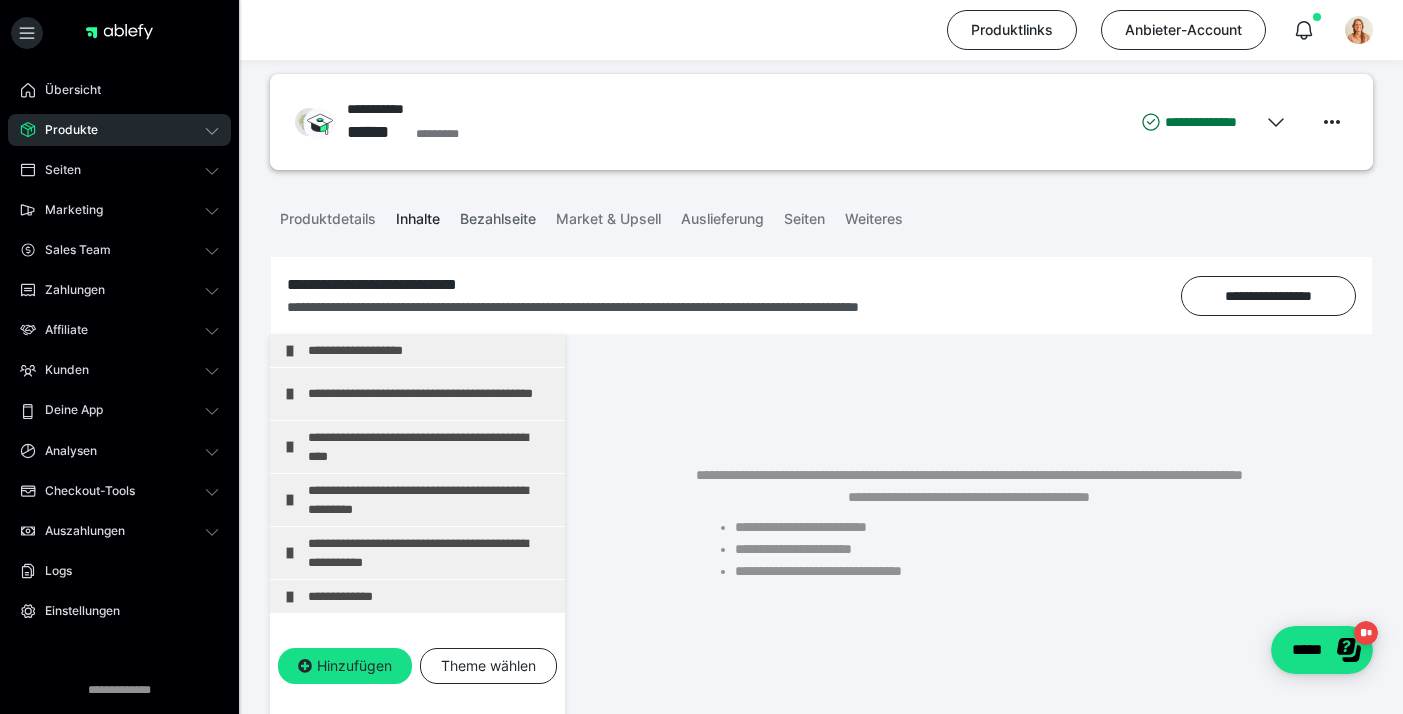 click on "Bezahlseite" at bounding box center (498, 215) 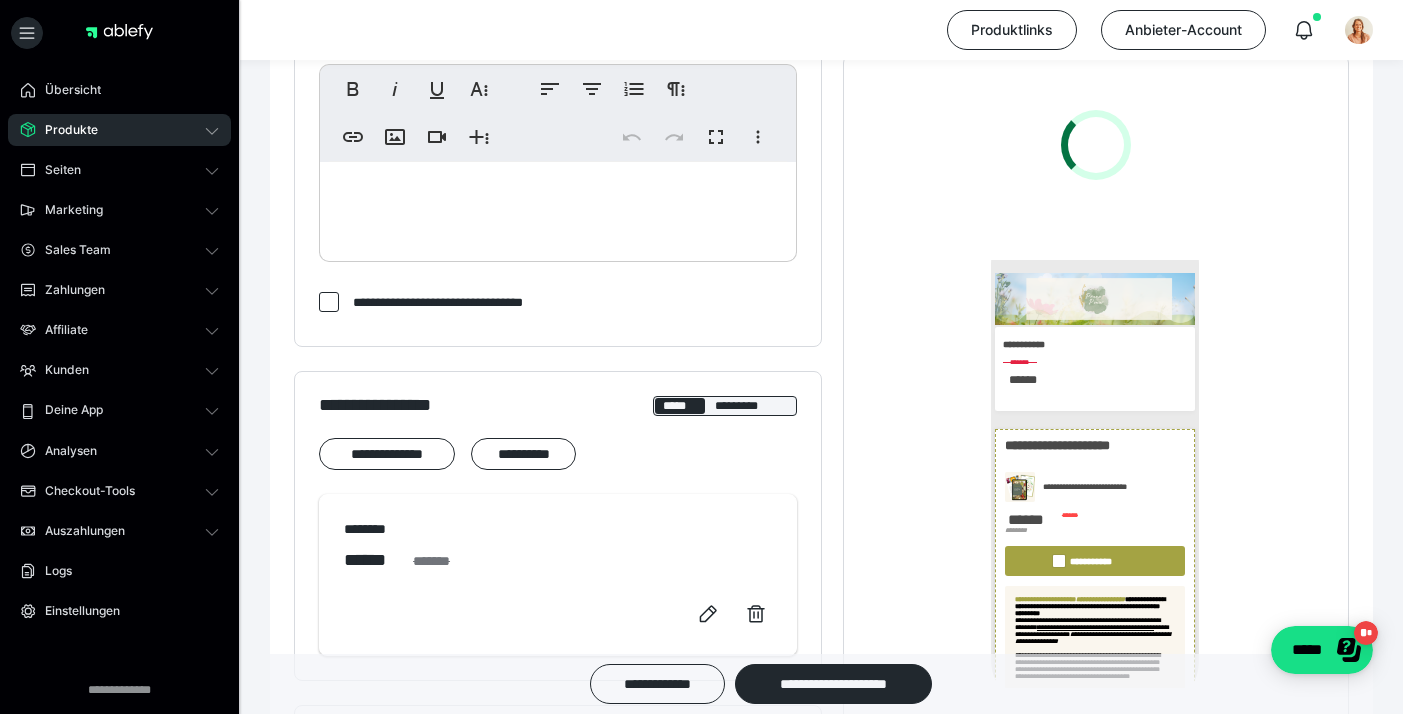 scroll, scrollTop: 0, scrollLeft: 0, axis: both 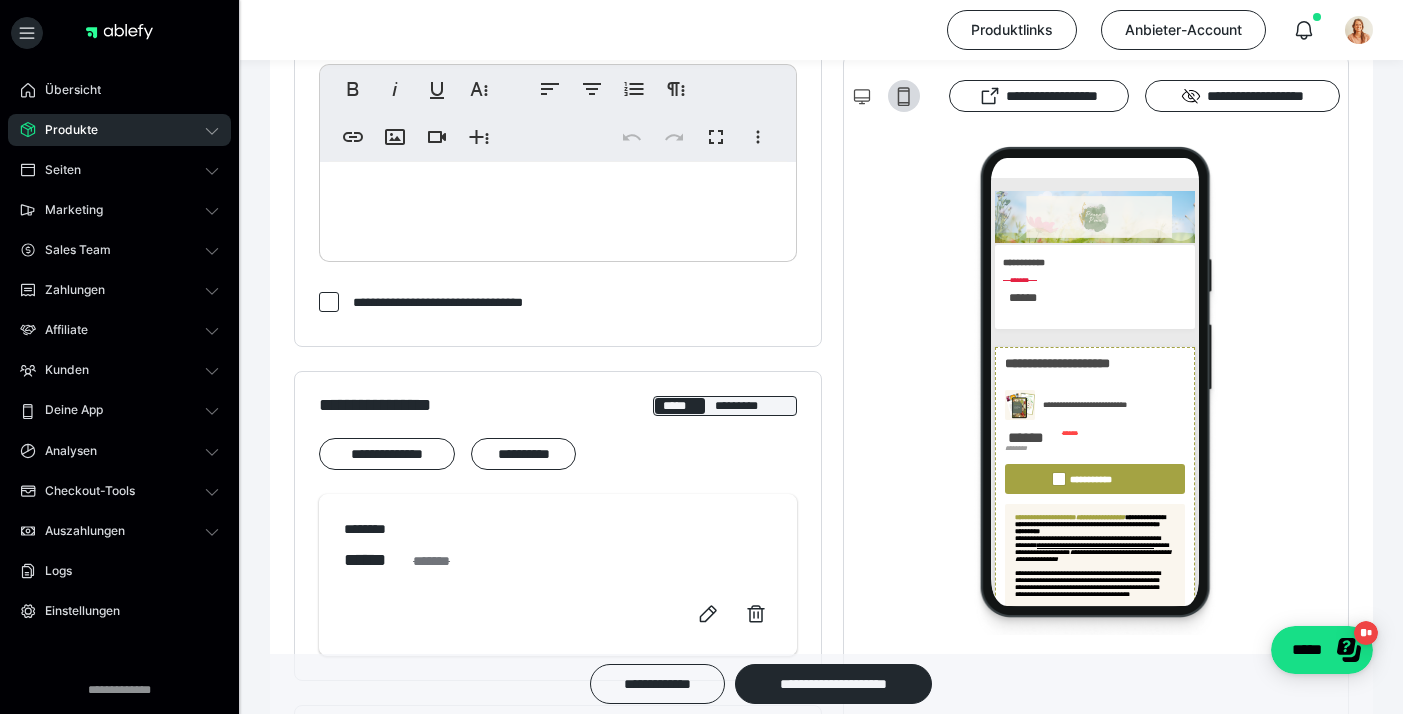 click on "Produkte" at bounding box center [119, 130] 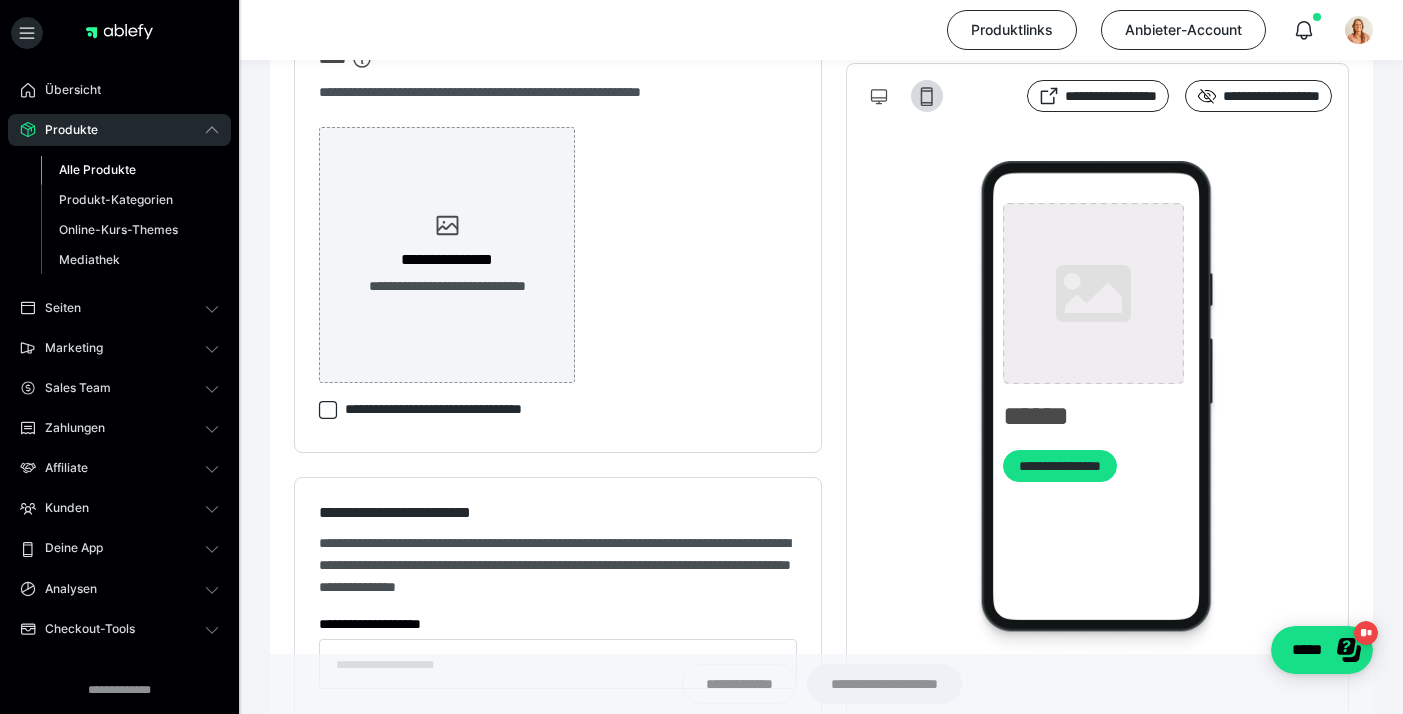 type on "**********" 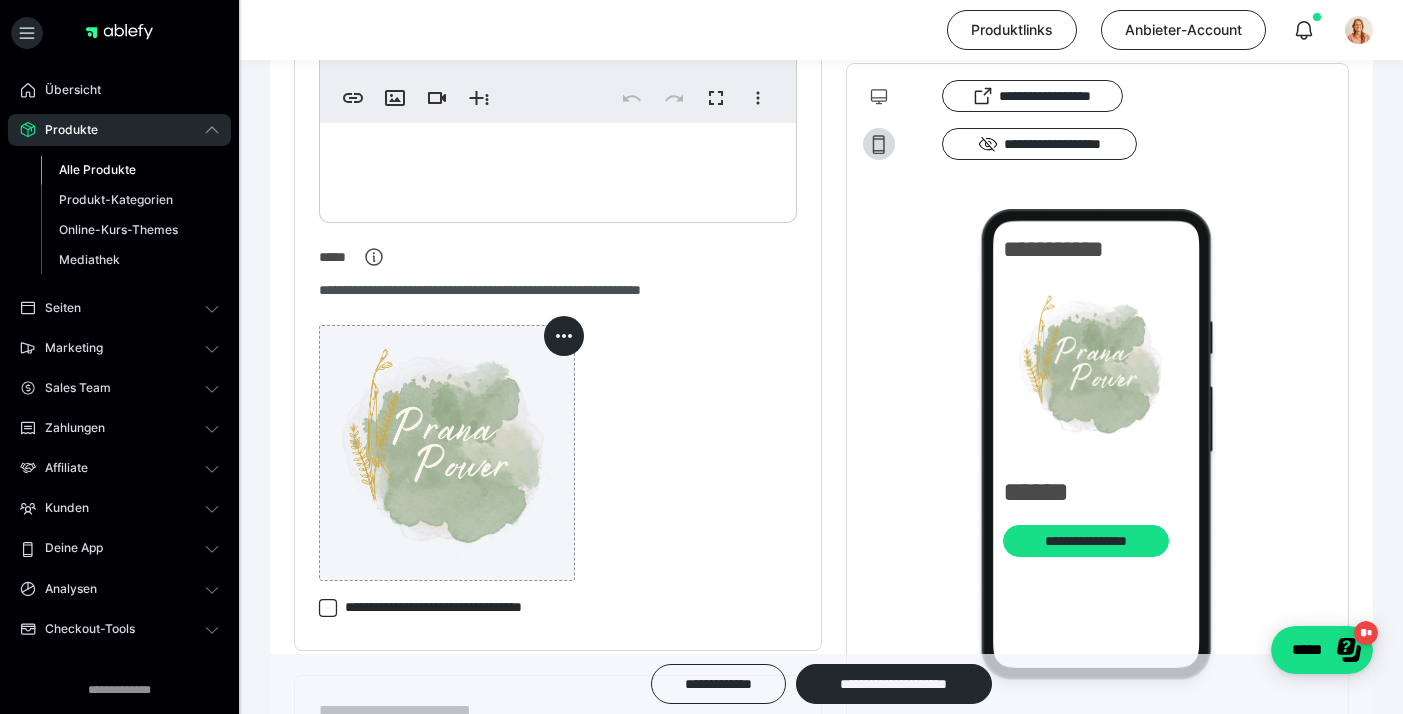 click on "Alle Produkte" at bounding box center [97, 169] 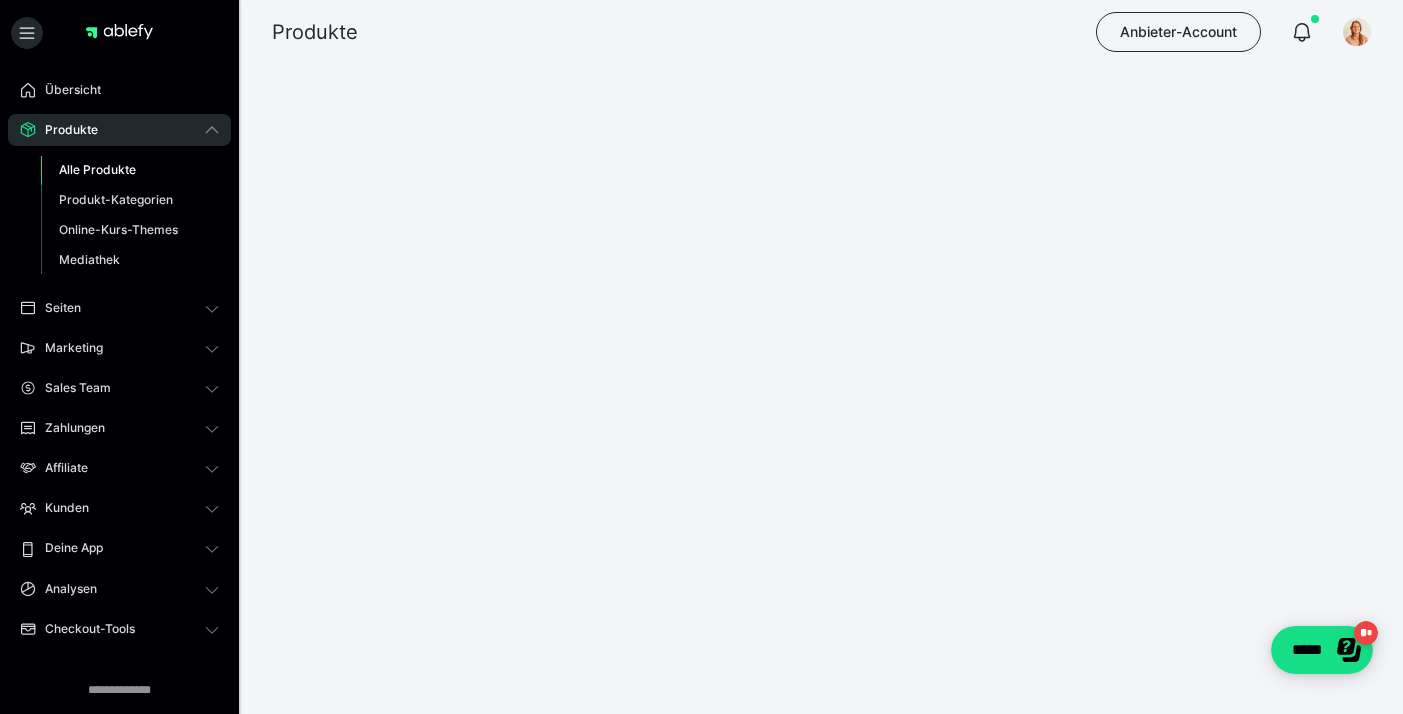 scroll, scrollTop: 0, scrollLeft: 0, axis: both 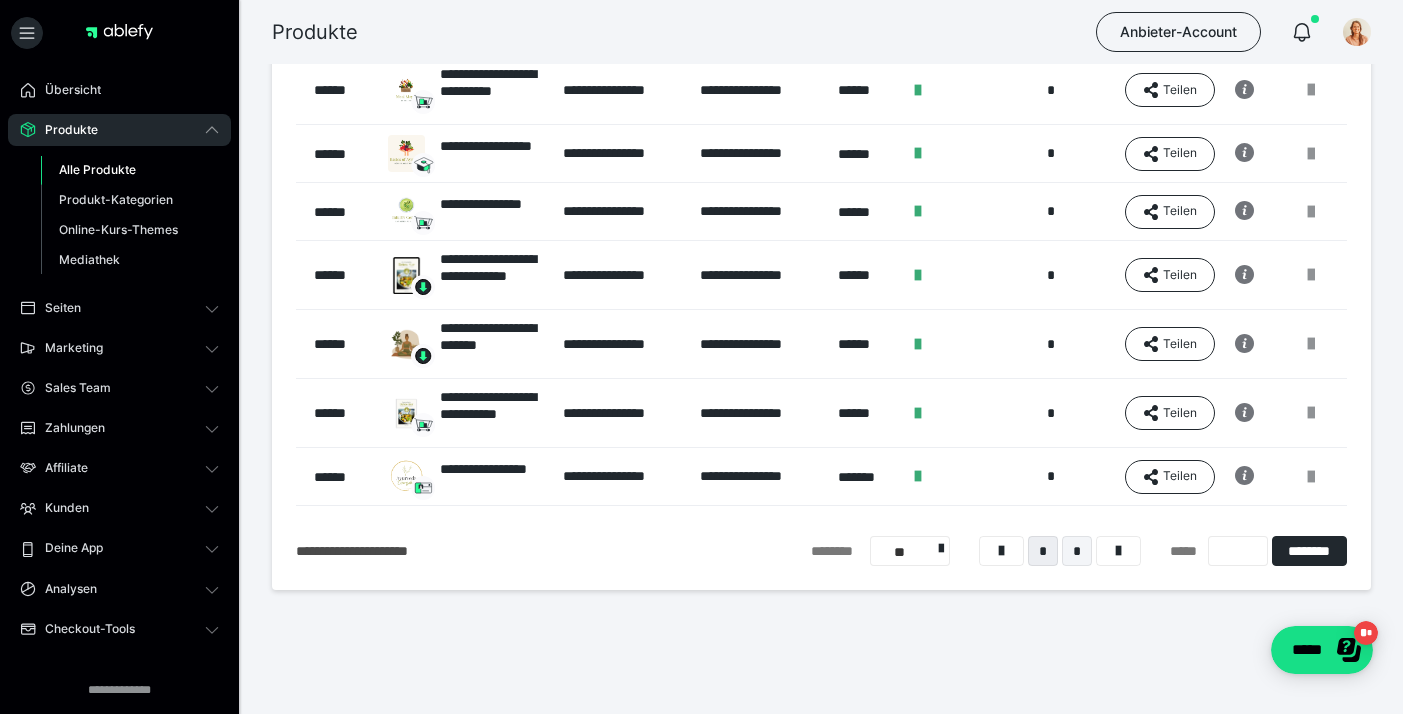 click on "*" at bounding box center [1077, 551] 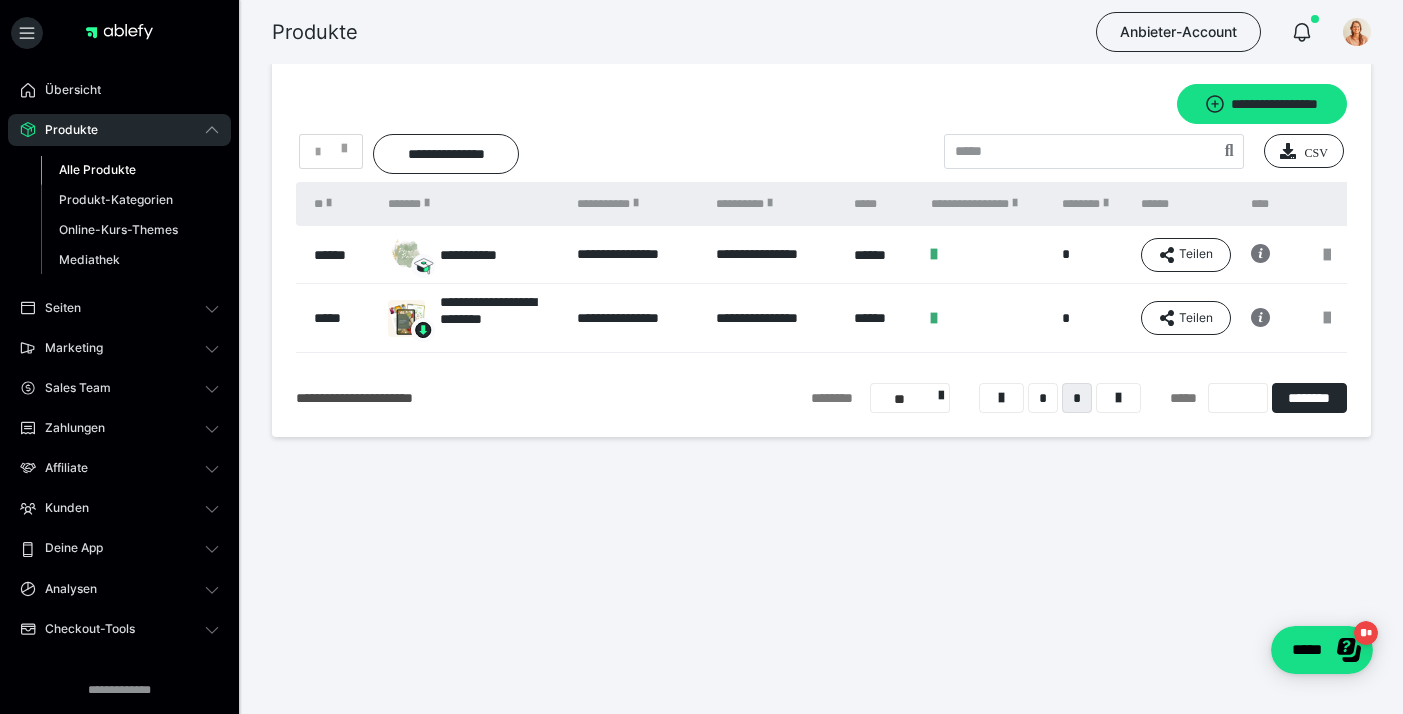 scroll, scrollTop: 0, scrollLeft: 0, axis: both 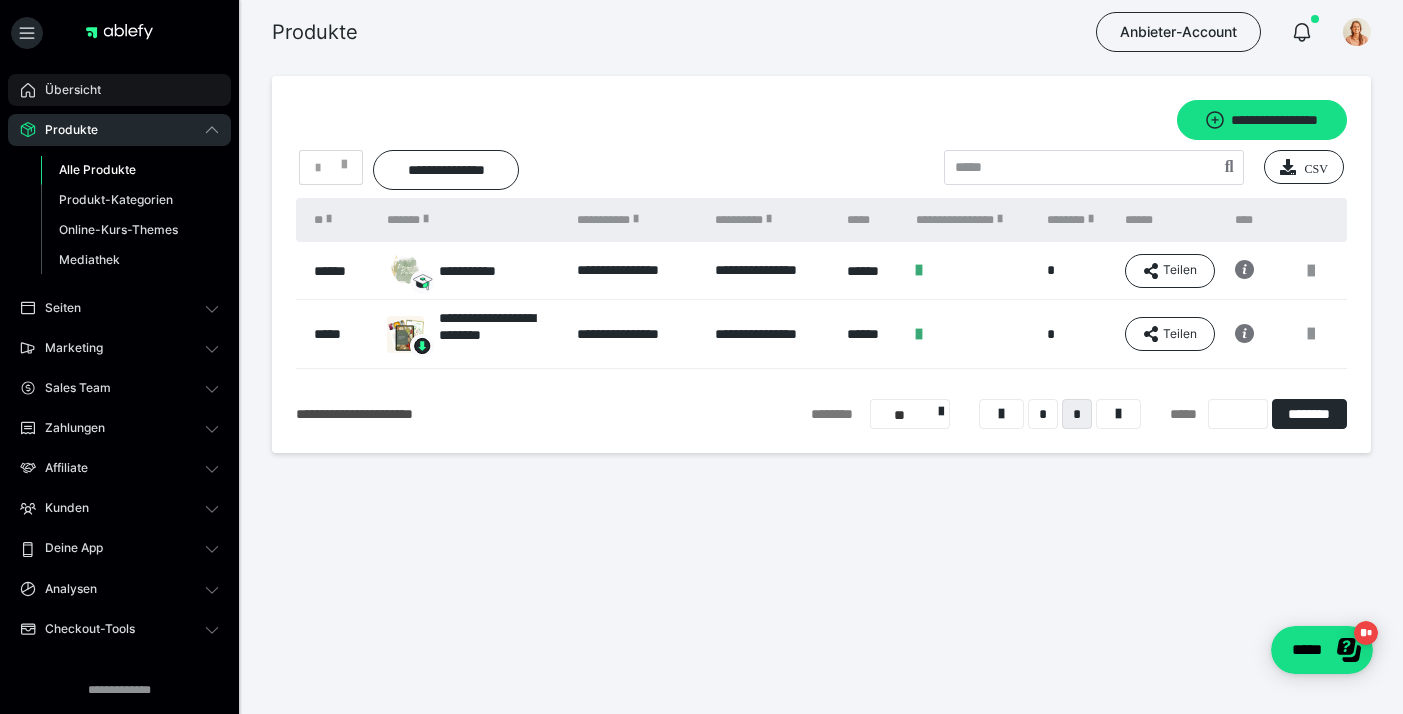 click on "Übersicht" at bounding box center (119, 90) 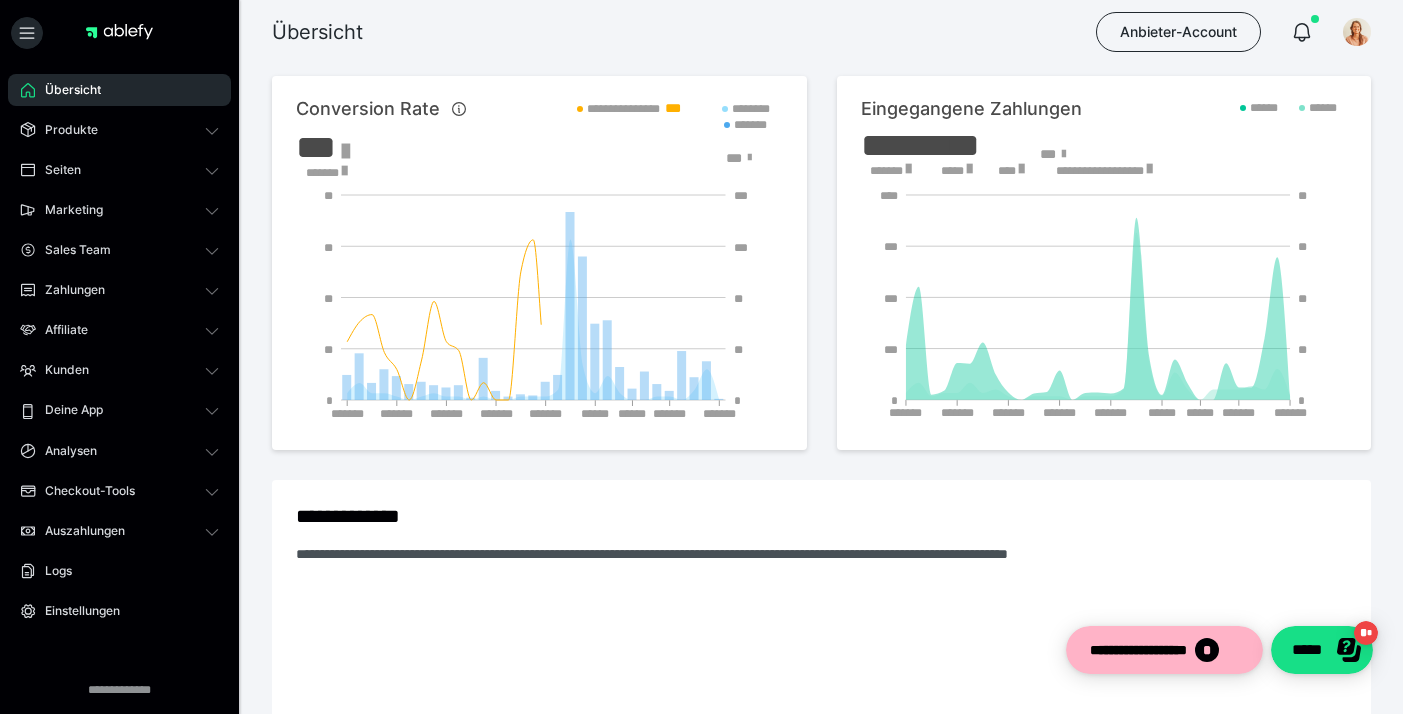 scroll, scrollTop: 0, scrollLeft: 0, axis: both 